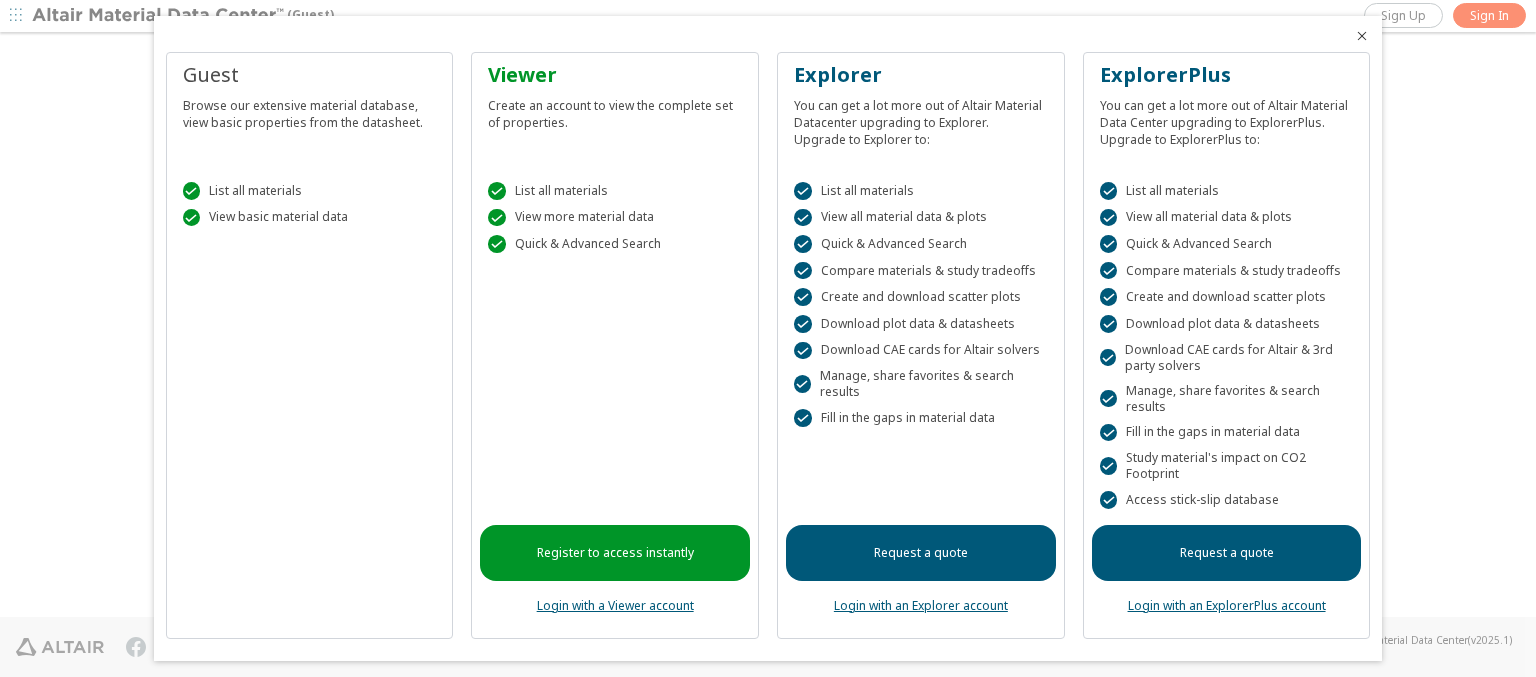 scroll, scrollTop: 0, scrollLeft: 0, axis: both 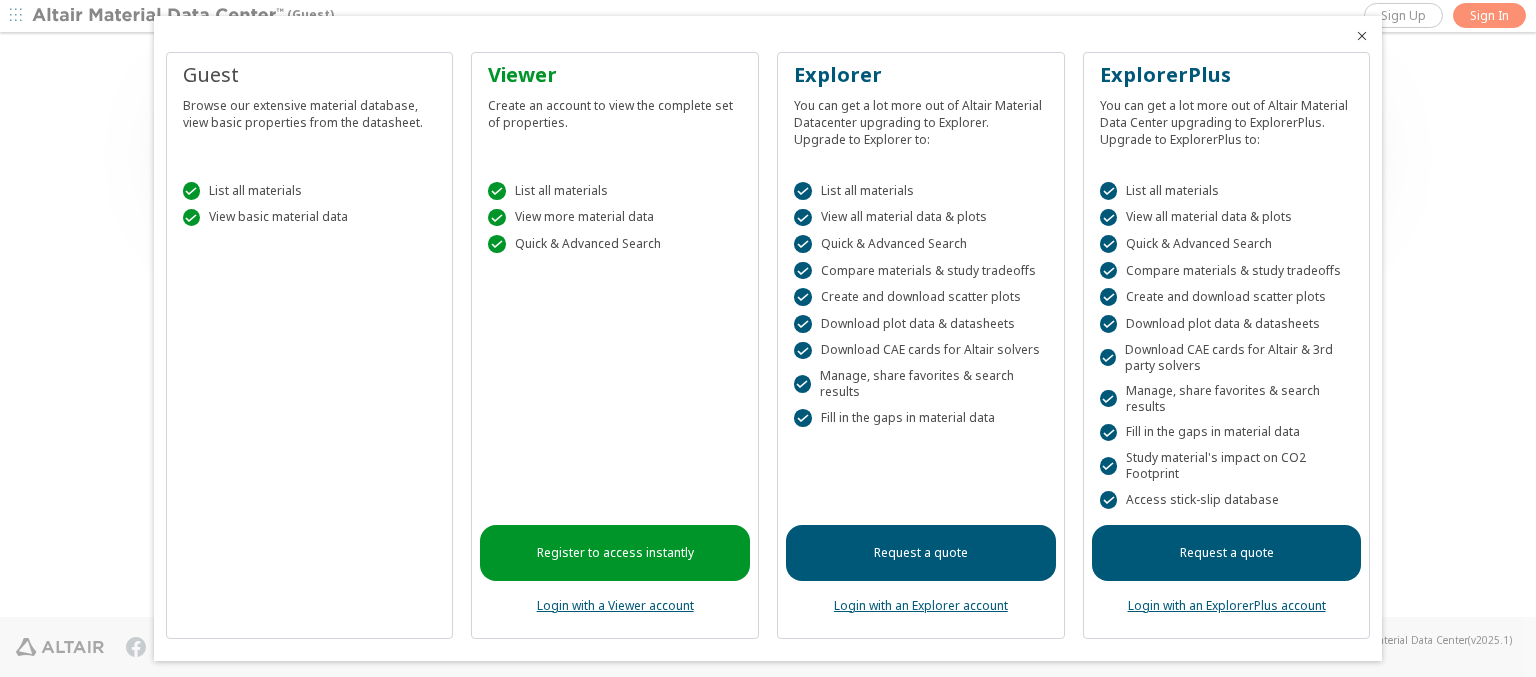 click at bounding box center (1362, 36) 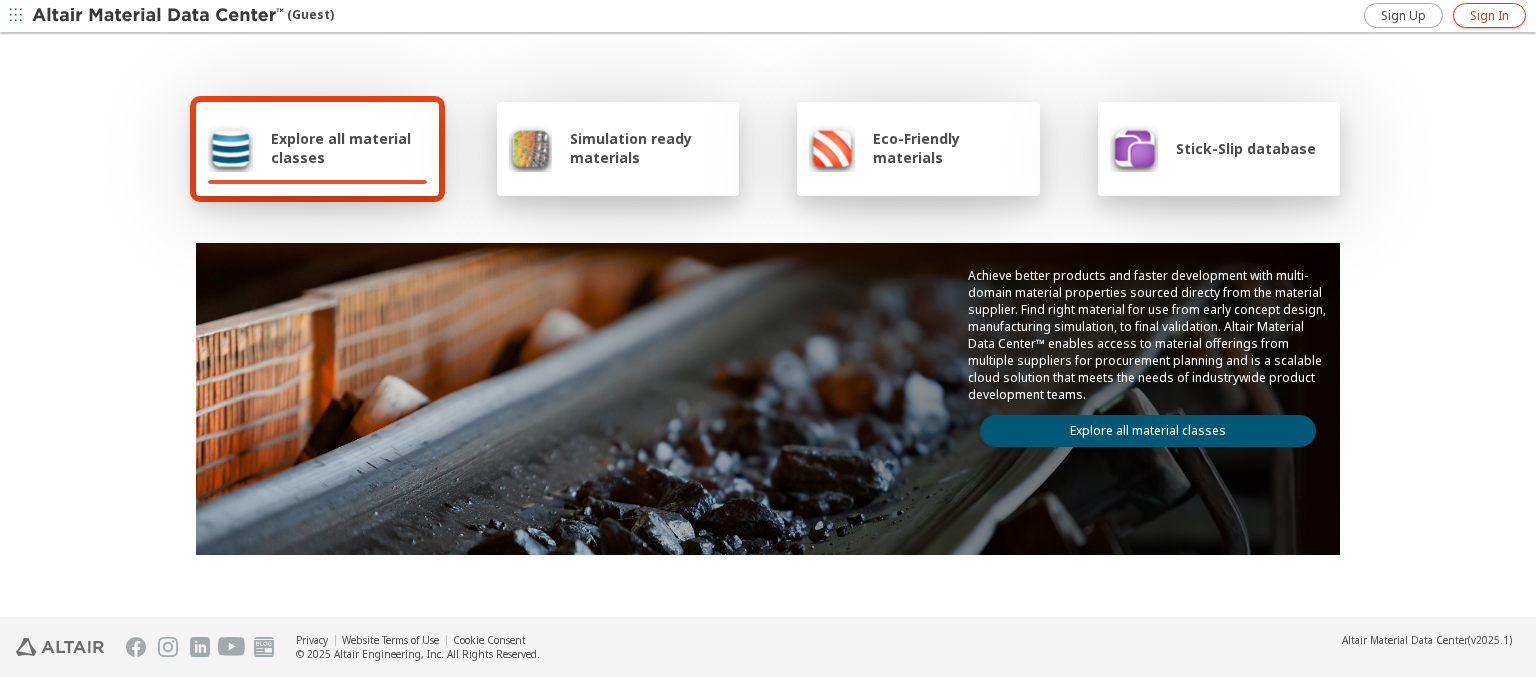 click on "Sign In" at bounding box center (1489, 16) 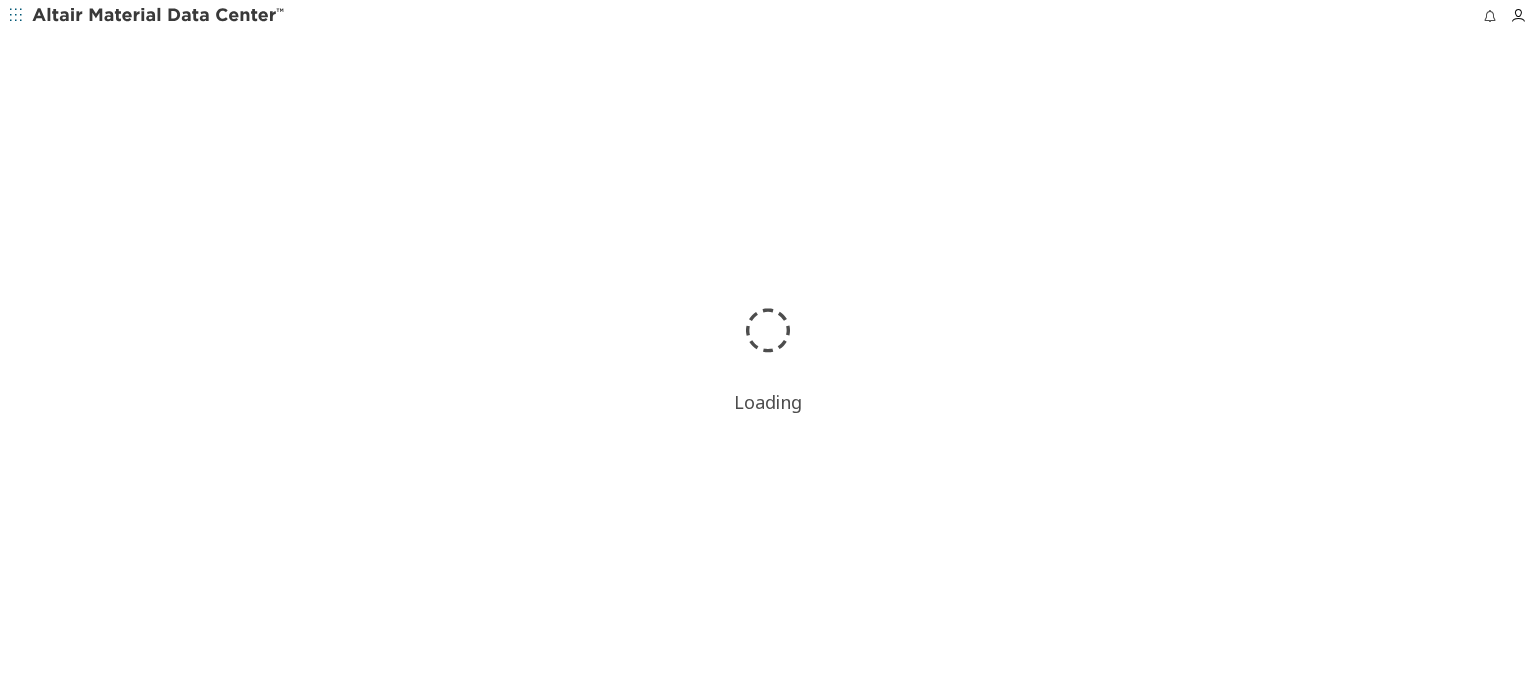 scroll, scrollTop: 0, scrollLeft: 0, axis: both 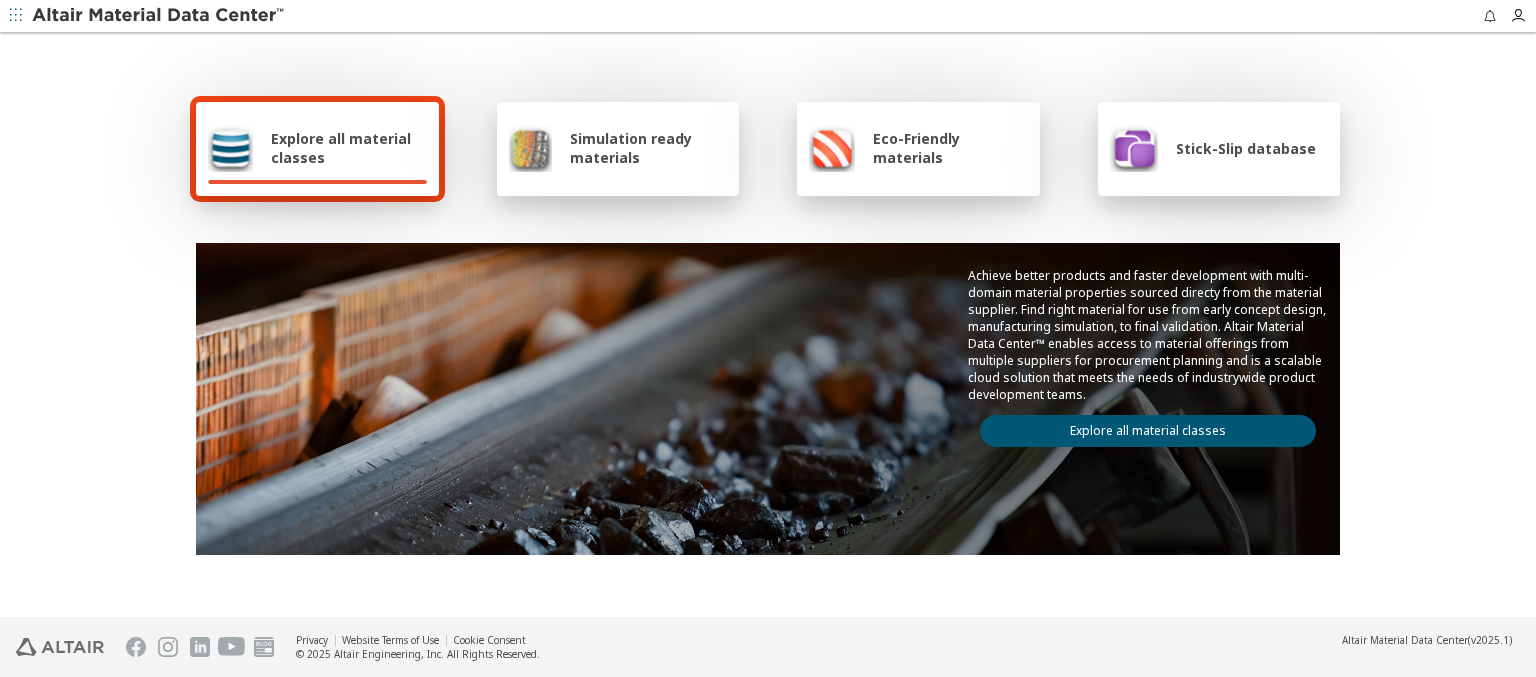 click at bounding box center (159, 16) 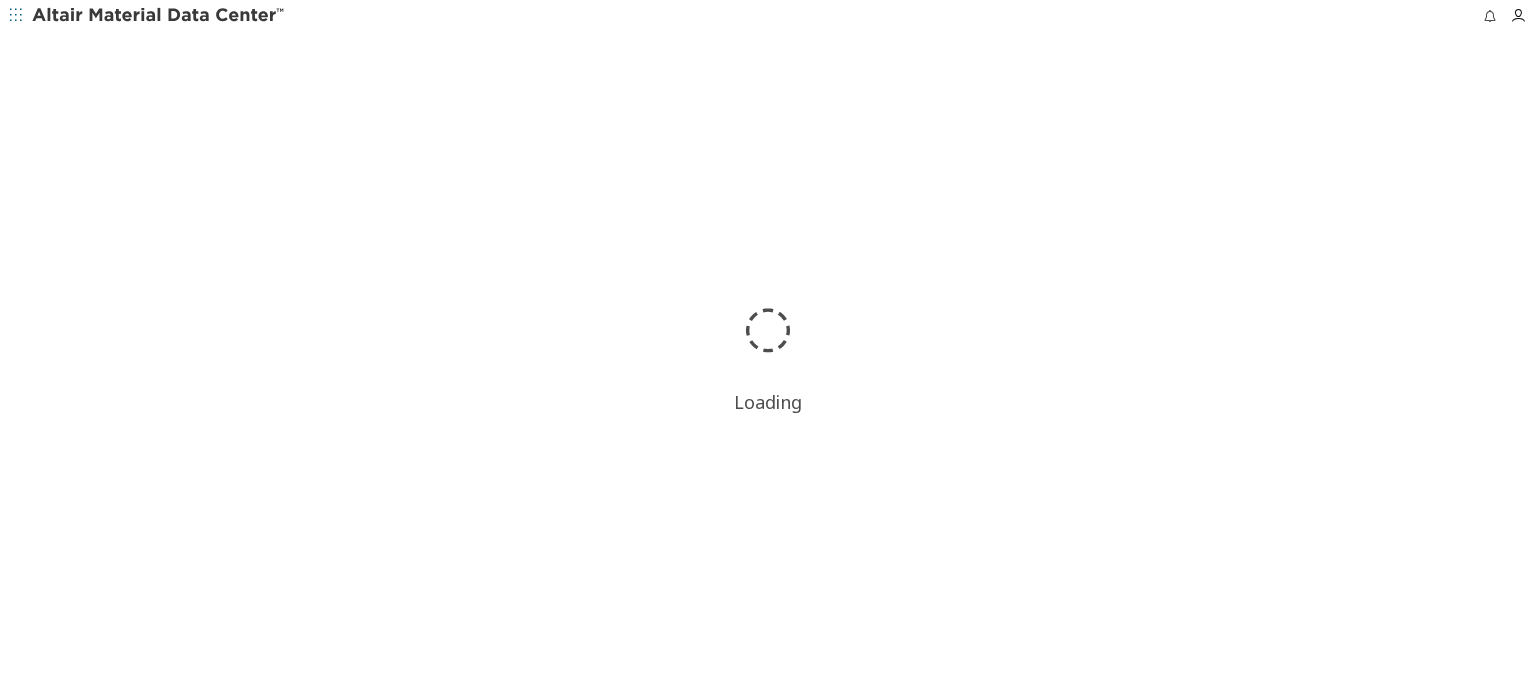 scroll, scrollTop: 0, scrollLeft: 0, axis: both 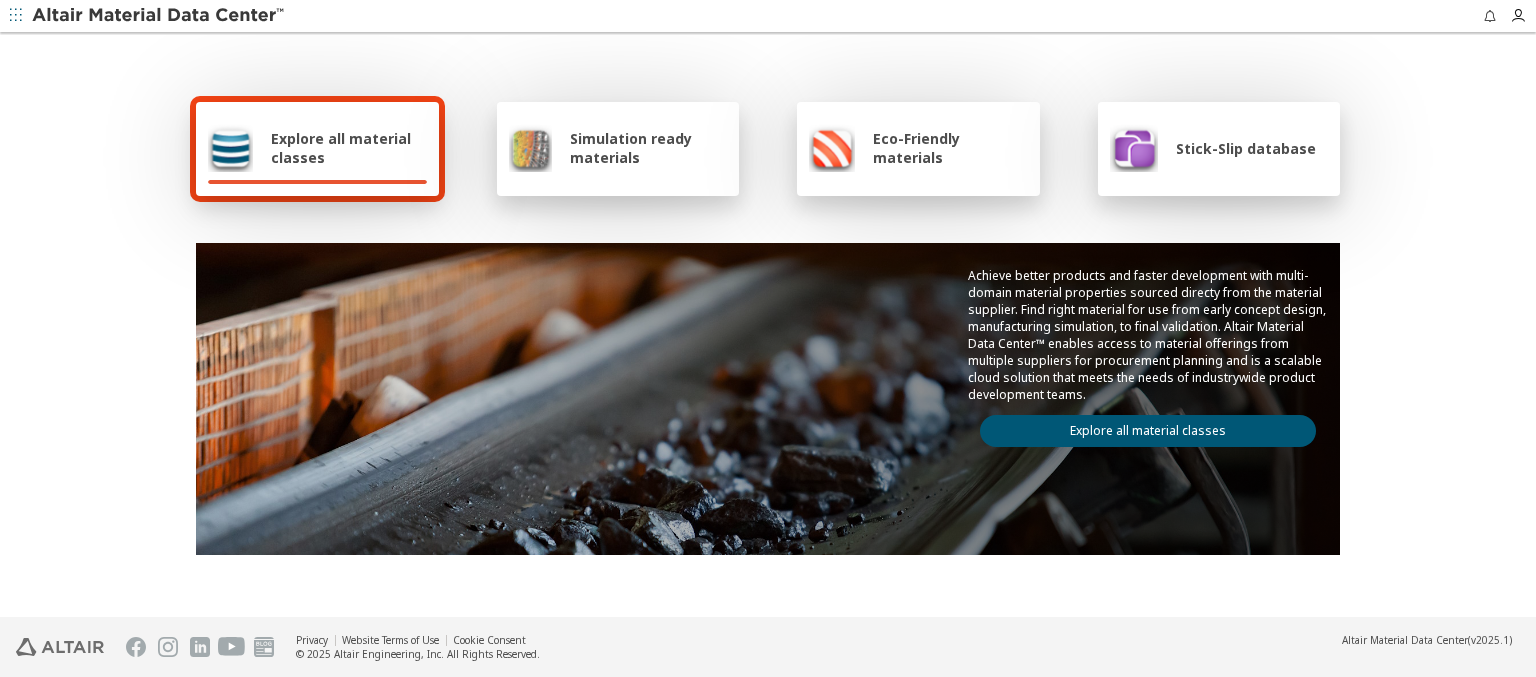 click on "Simulation ready materials" at bounding box center [648, 148] 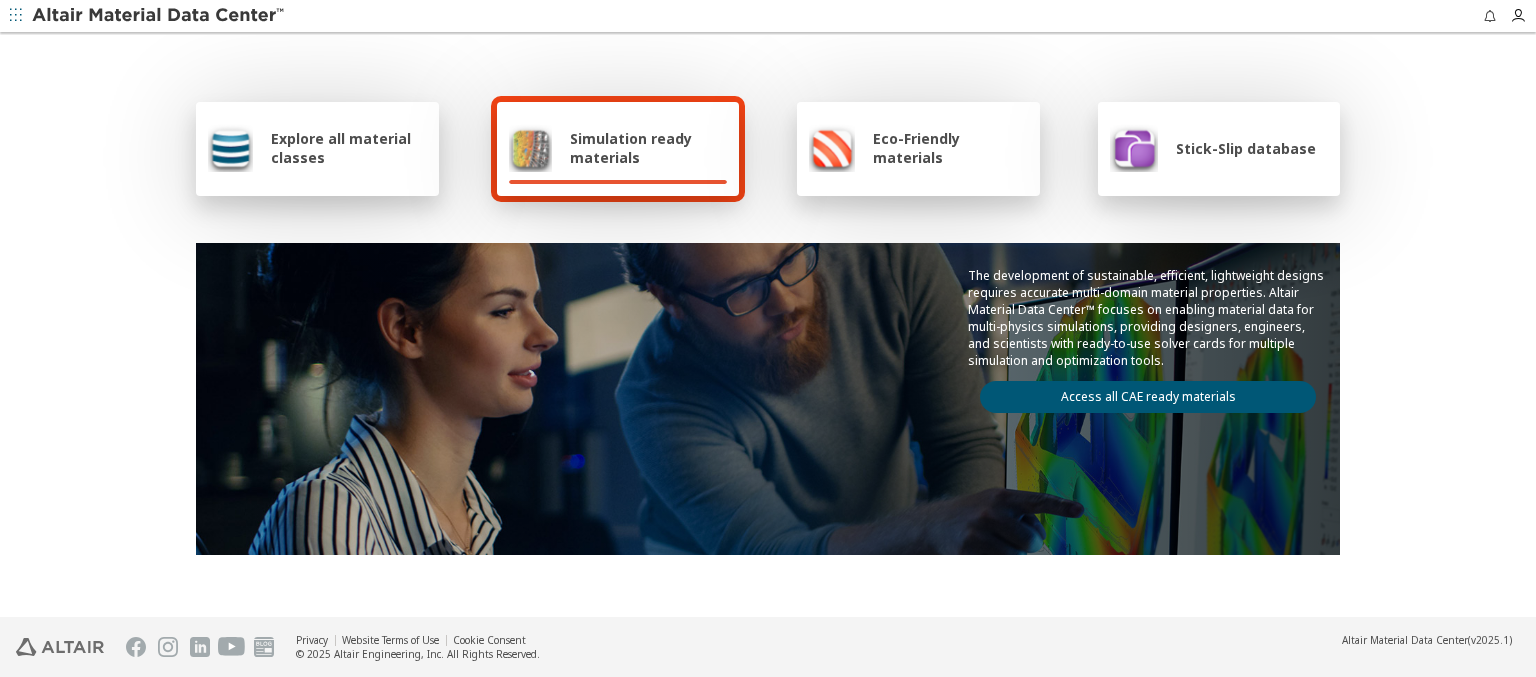 click on "Access all CAE ready materials" at bounding box center [1148, 397] 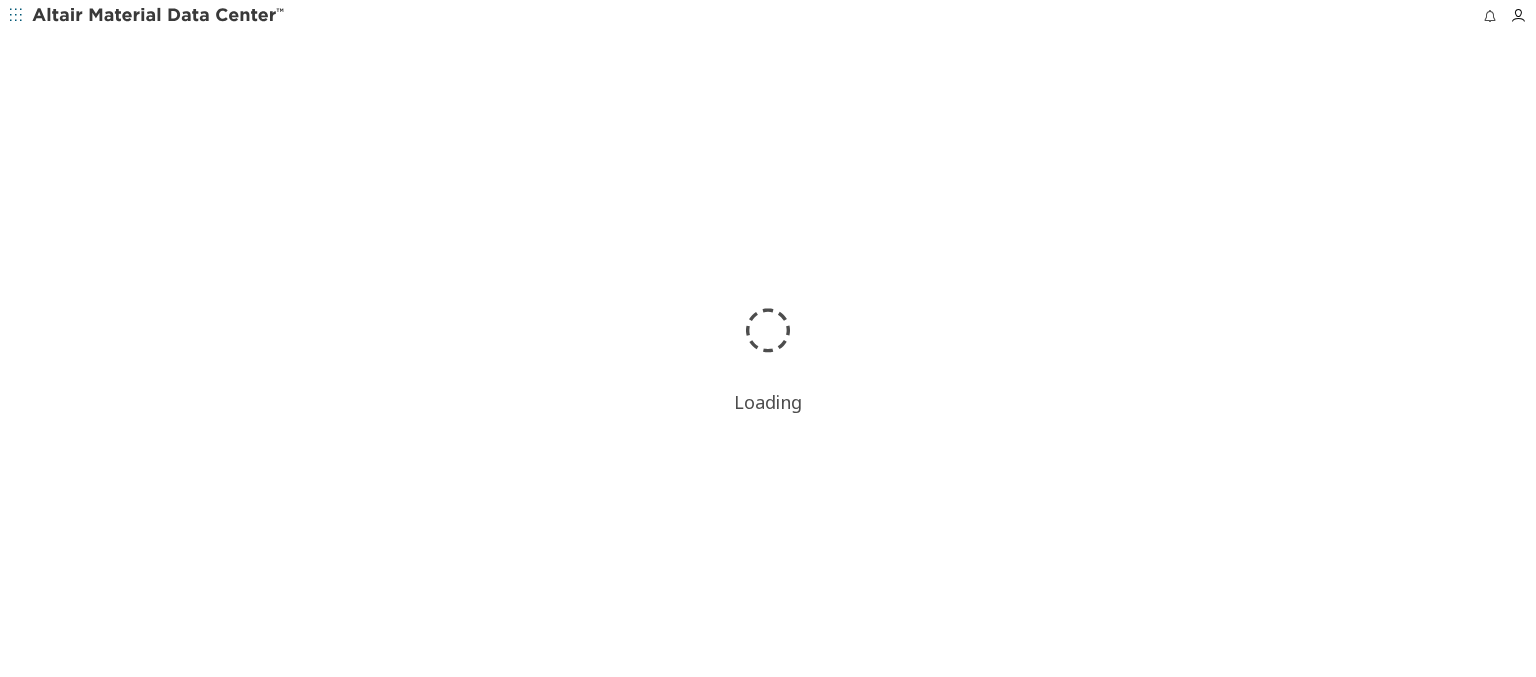 scroll, scrollTop: 0, scrollLeft: 0, axis: both 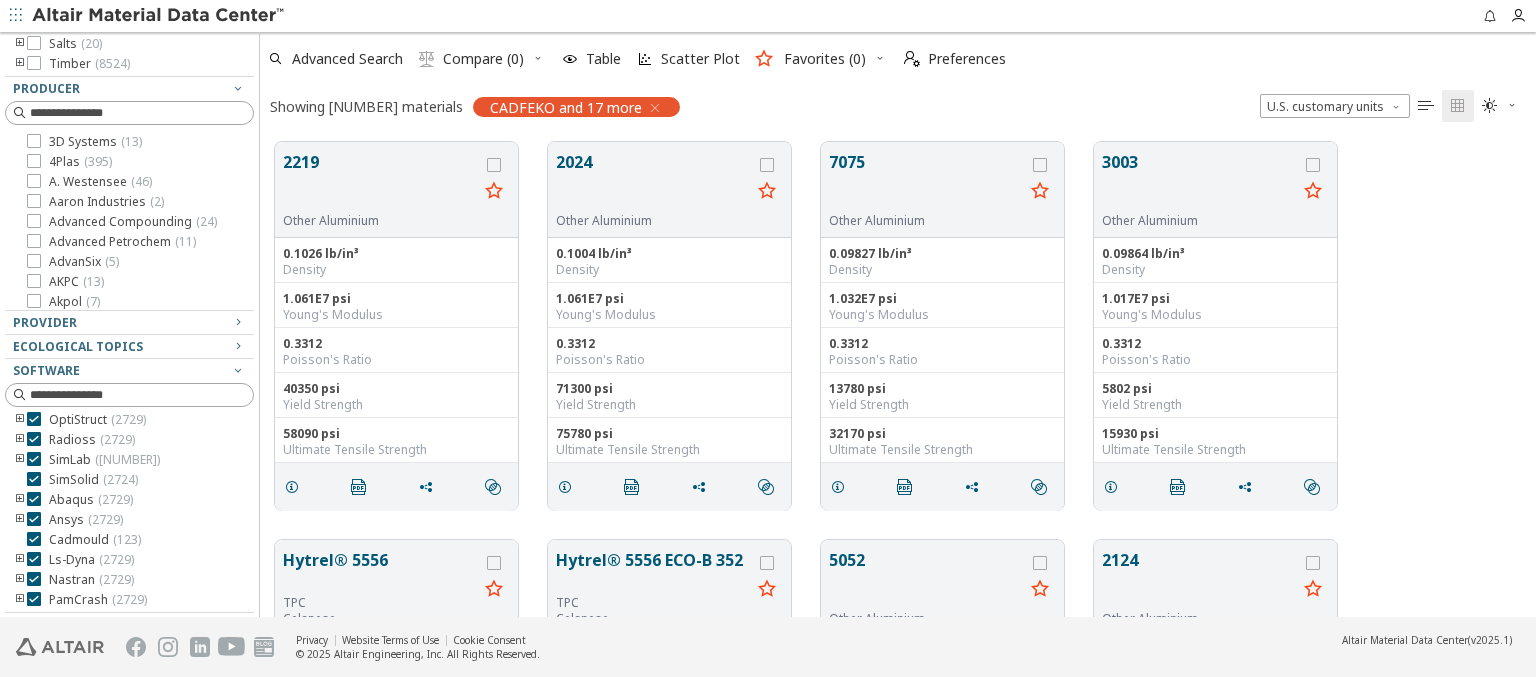 click on "Clear All Filters" at bounding box center (129, -296) 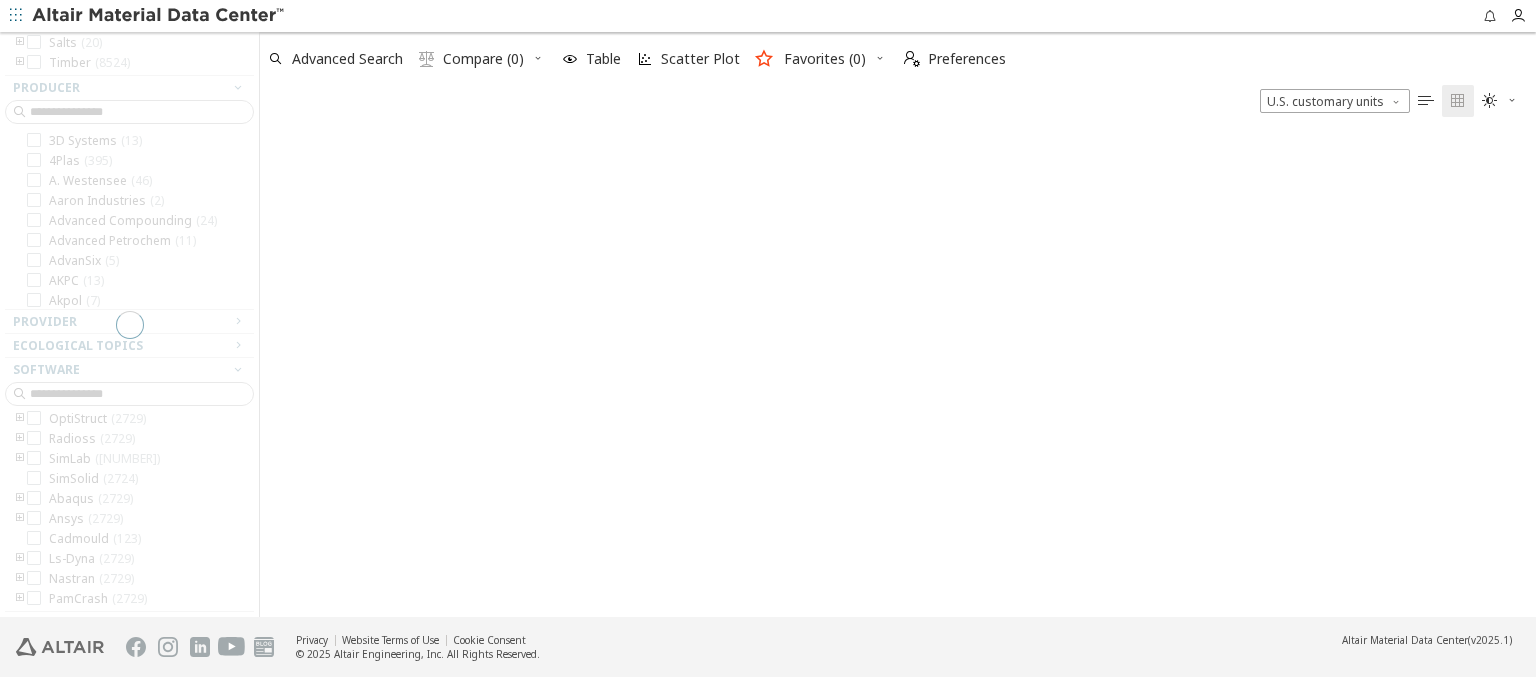 scroll, scrollTop: 0, scrollLeft: 0, axis: both 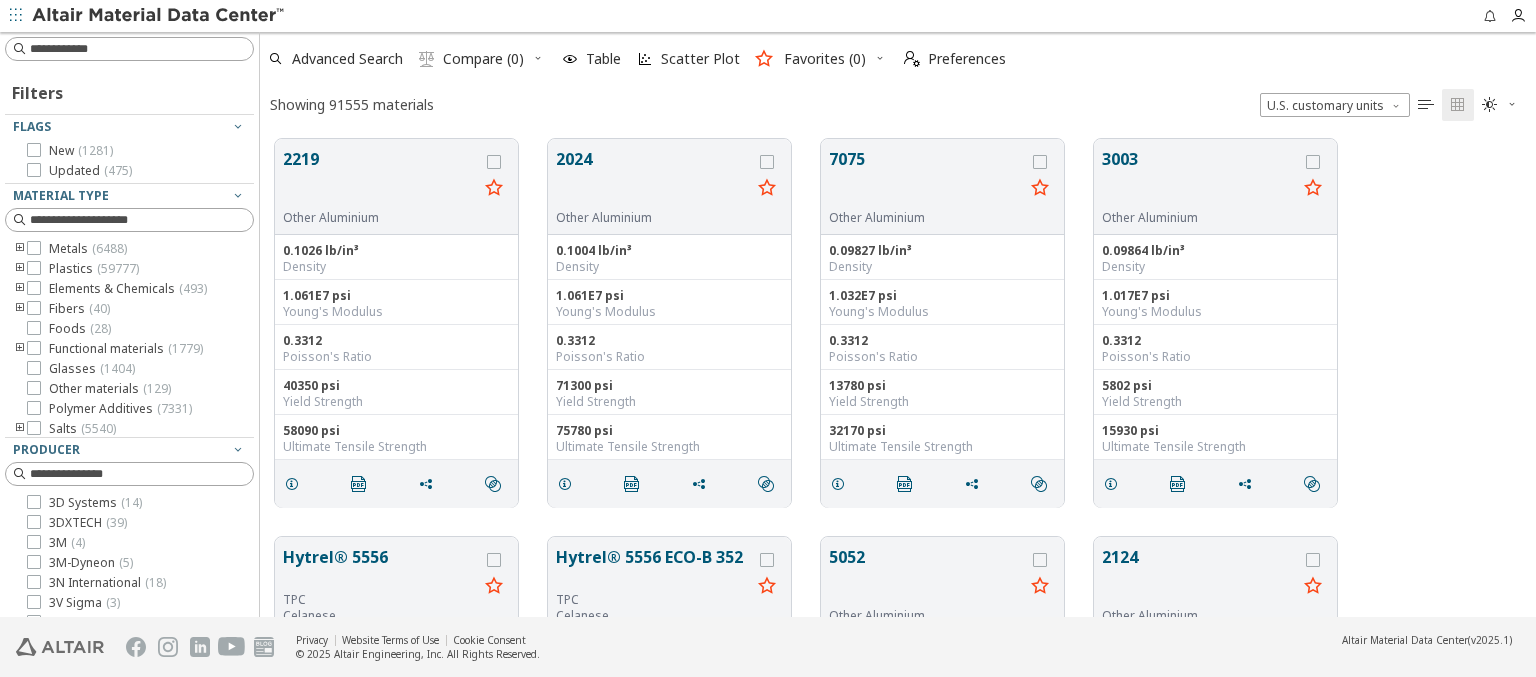click on "CADFEKO ( 3308 )" at bounding box center (95, 621) 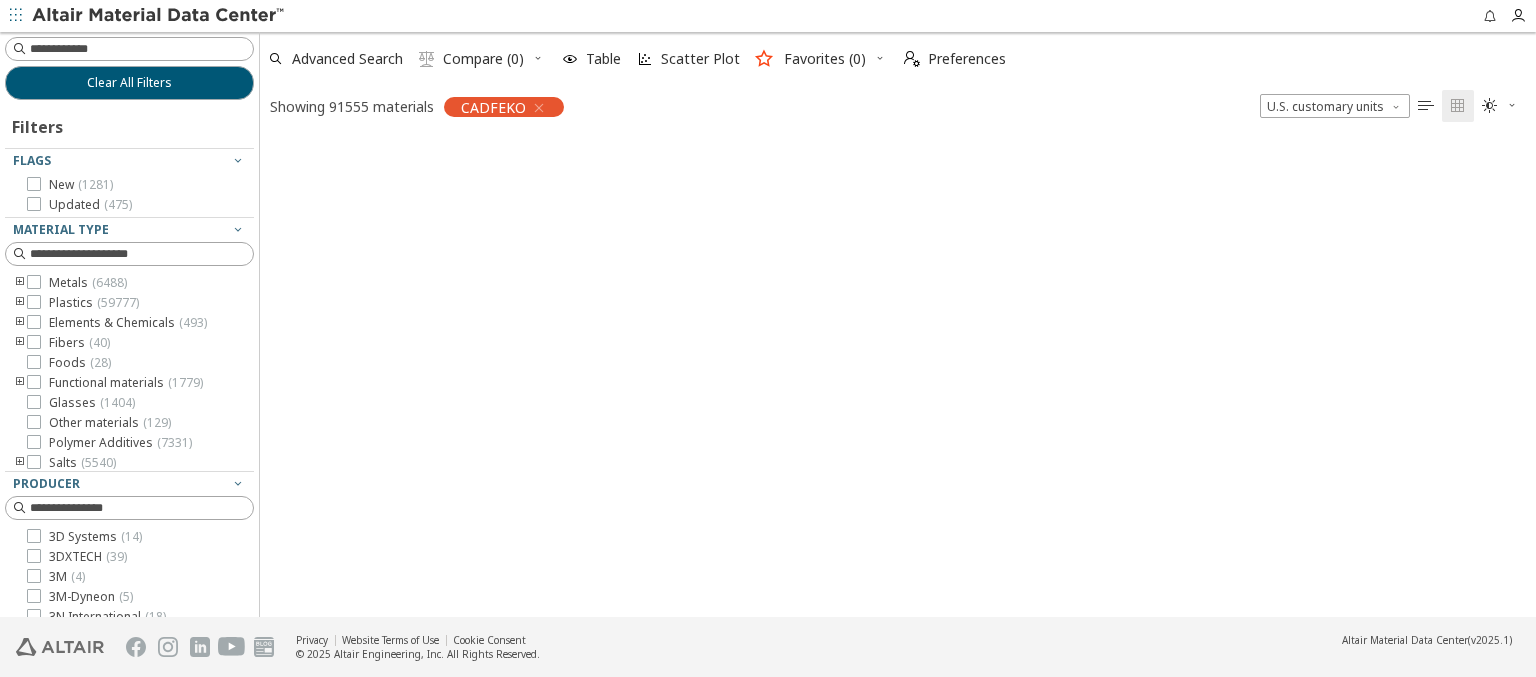 scroll, scrollTop: 4, scrollLeft: 0, axis: vertical 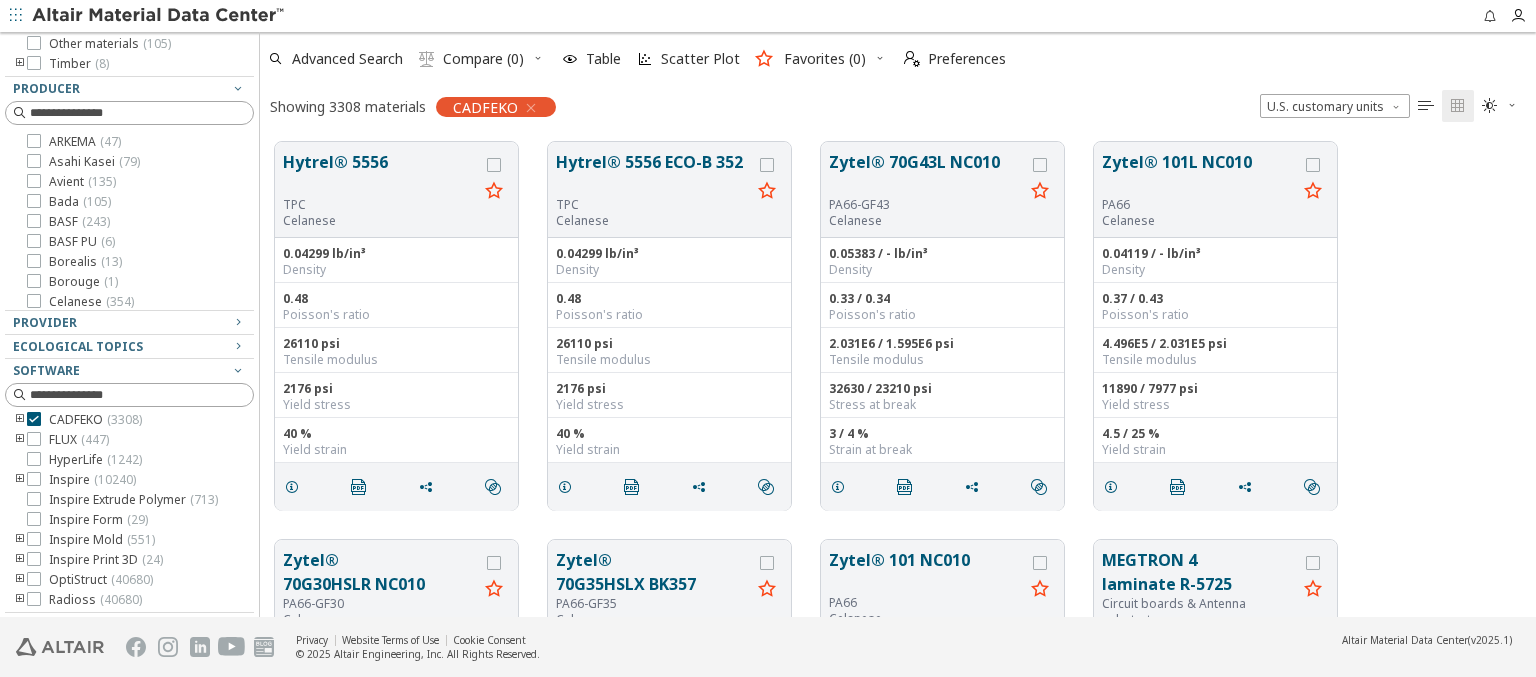 click on "Clear All Filters" at bounding box center [129, -256] 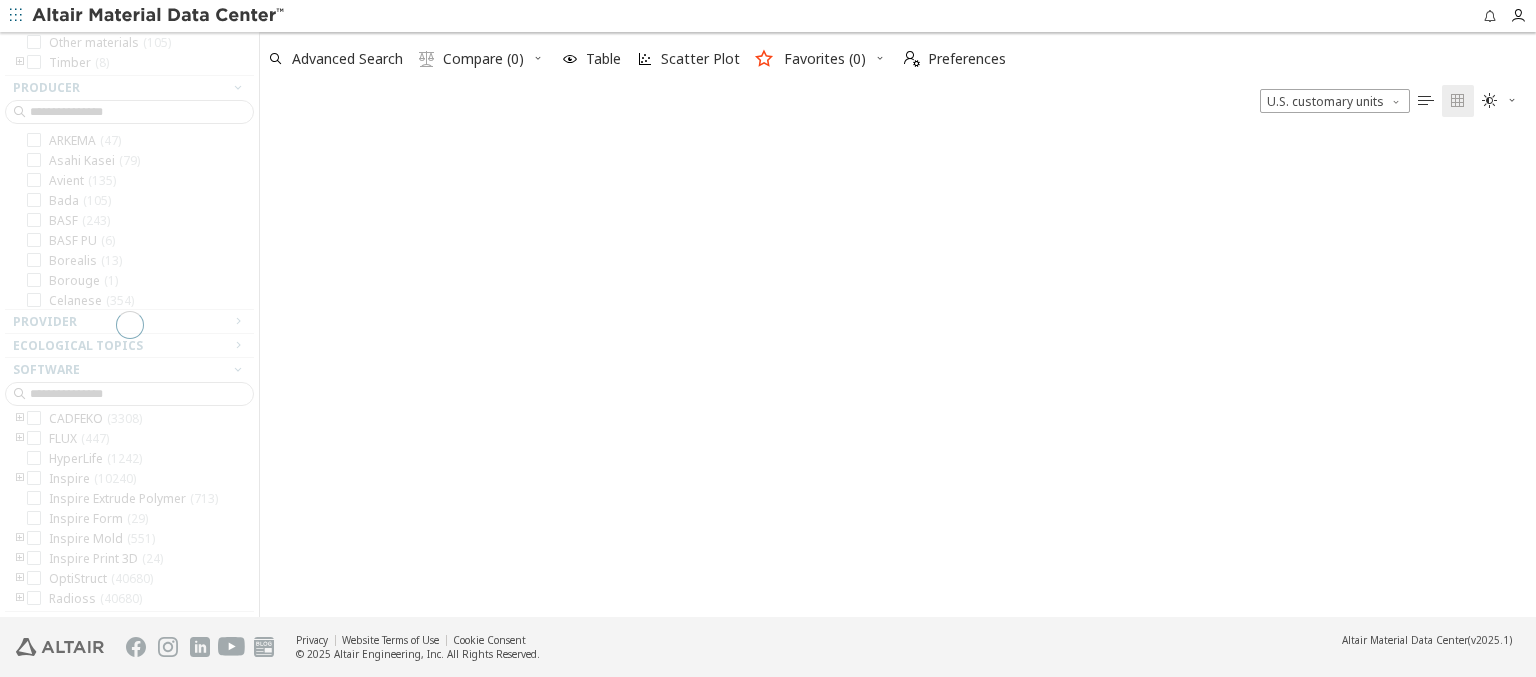 scroll, scrollTop: 0, scrollLeft: 0, axis: both 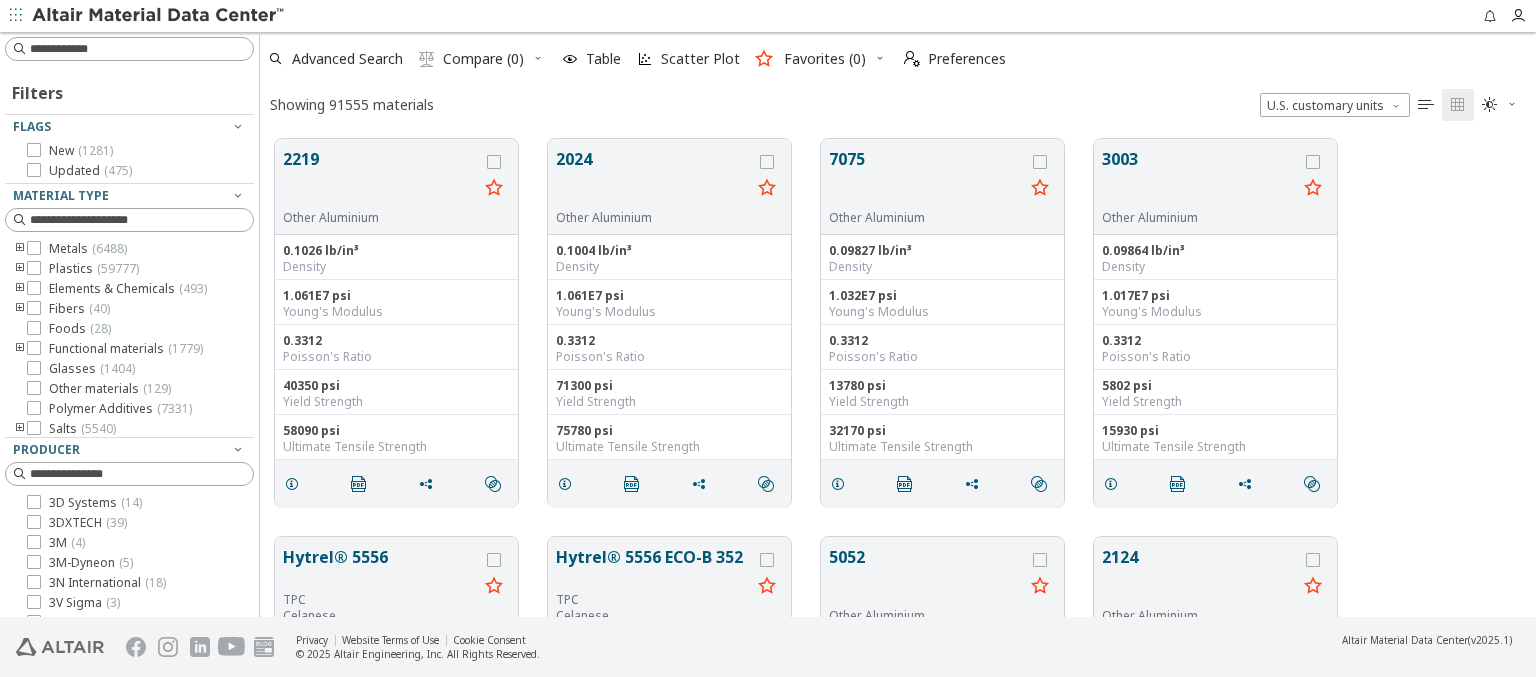 click on "FLUX ( 447 )" at bounding box center (79, 801) 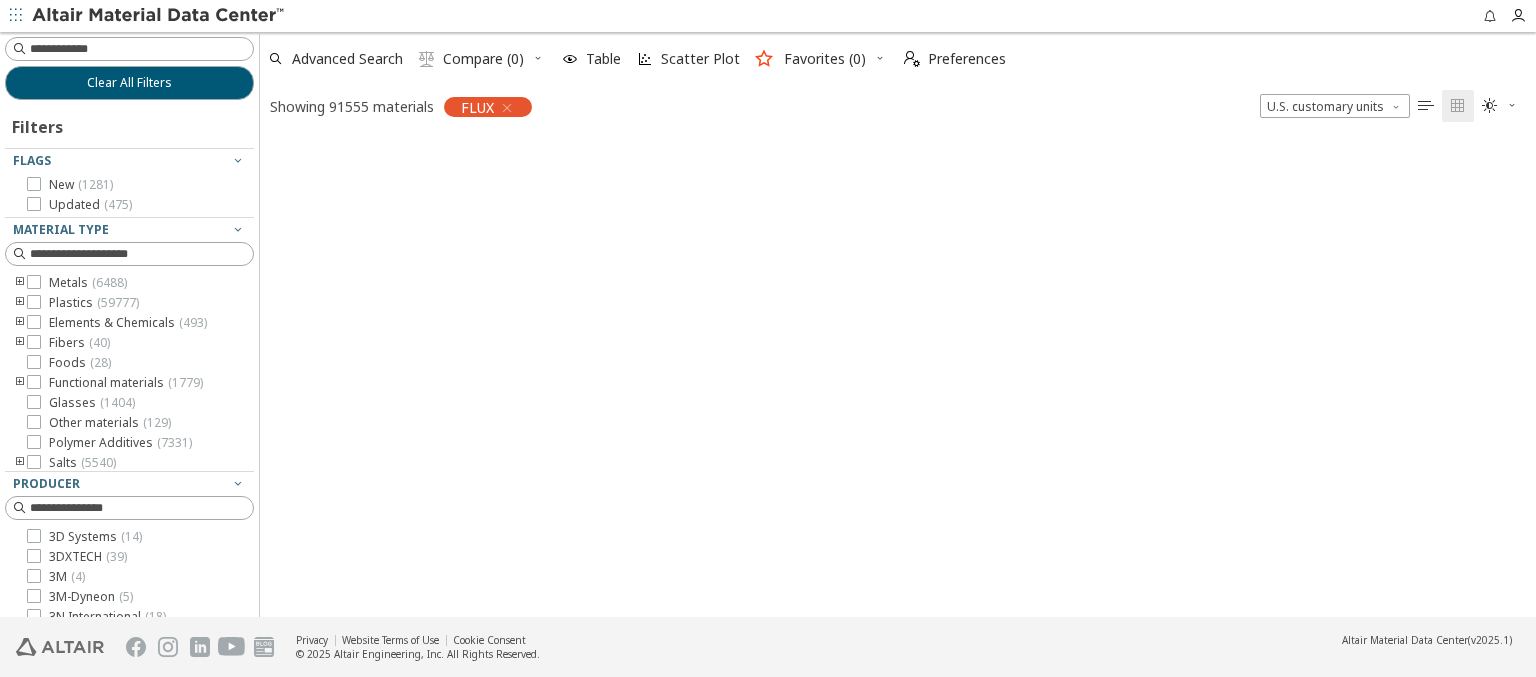 scroll, scrollTop: 225, scrollLeft: 0, axis: vertical 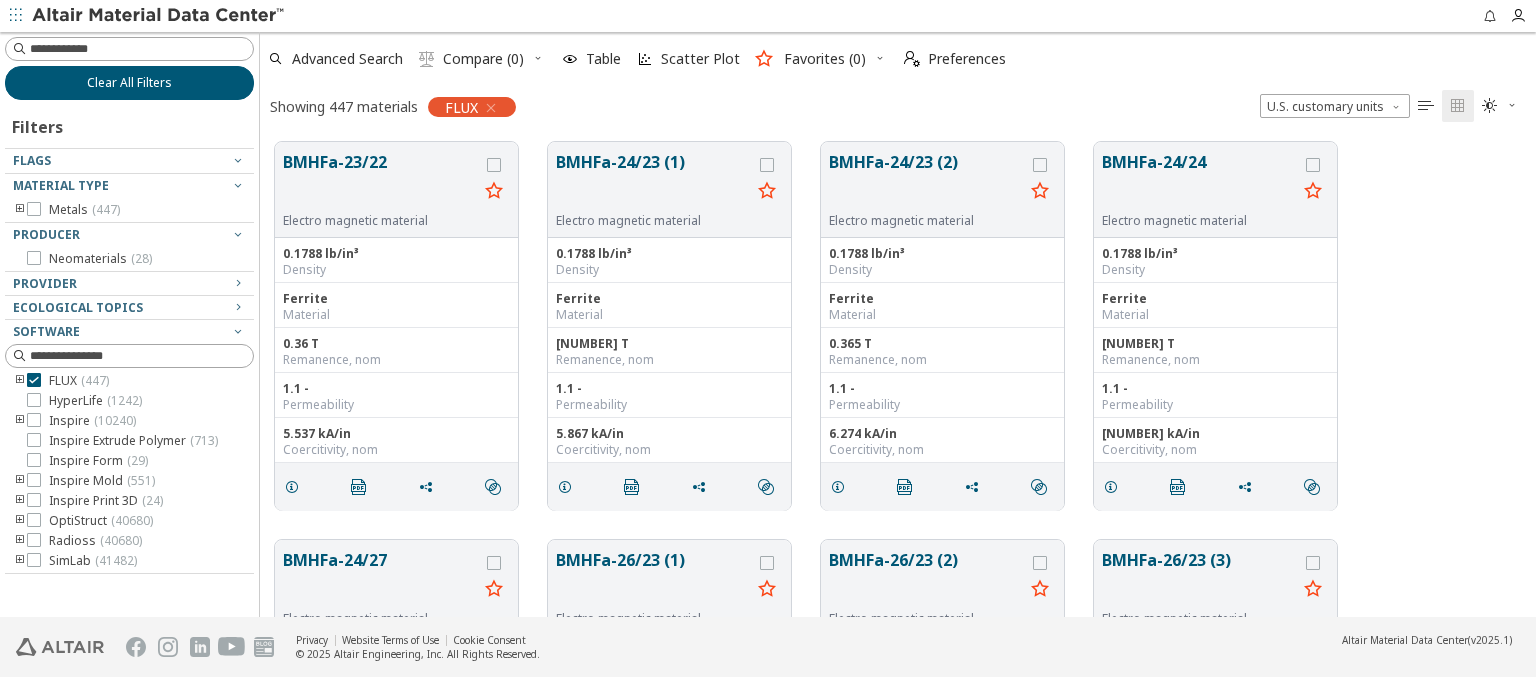 click on "Clear All Filters" at bounding box center (129, 83) 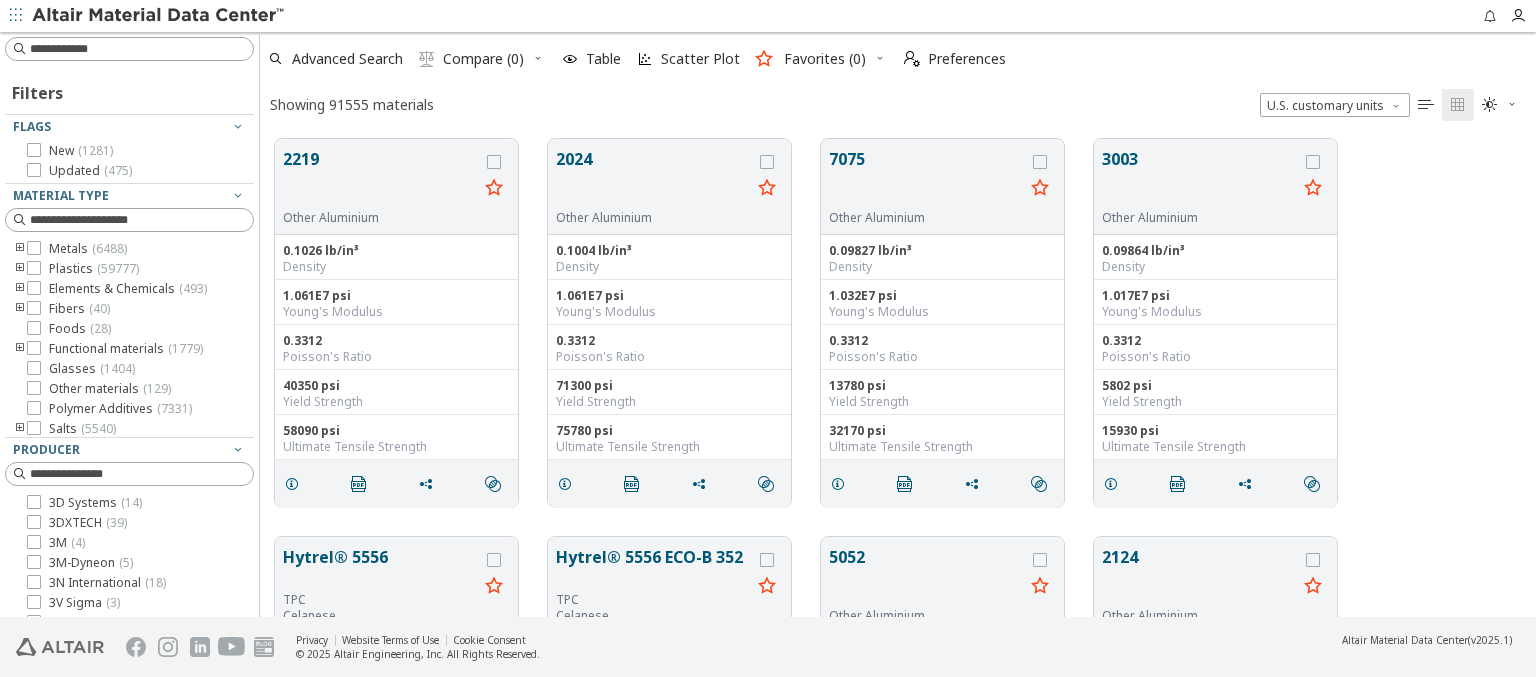 scroll, scrollTop: 478, scrollLeft: 1260, axis: both 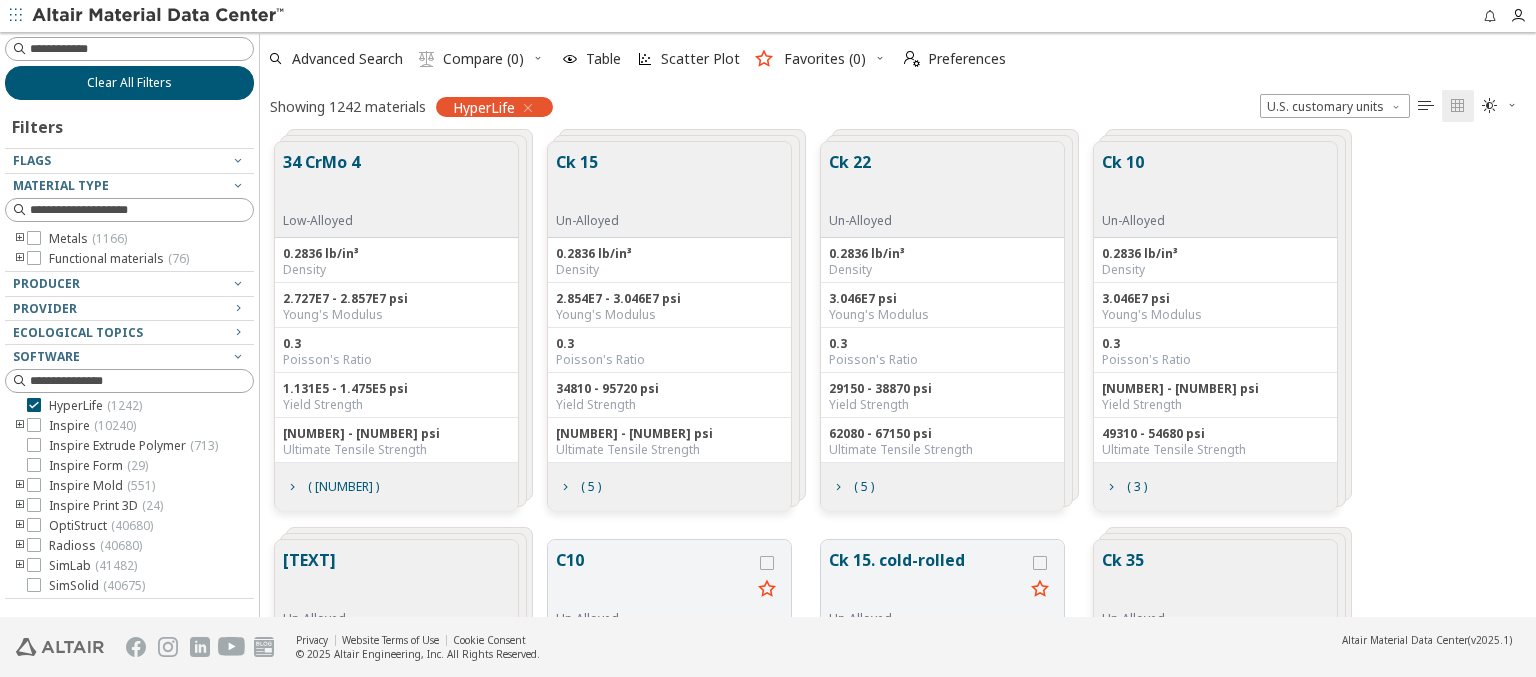 click on "Clear All Filters" at bounding box center (129, 83) 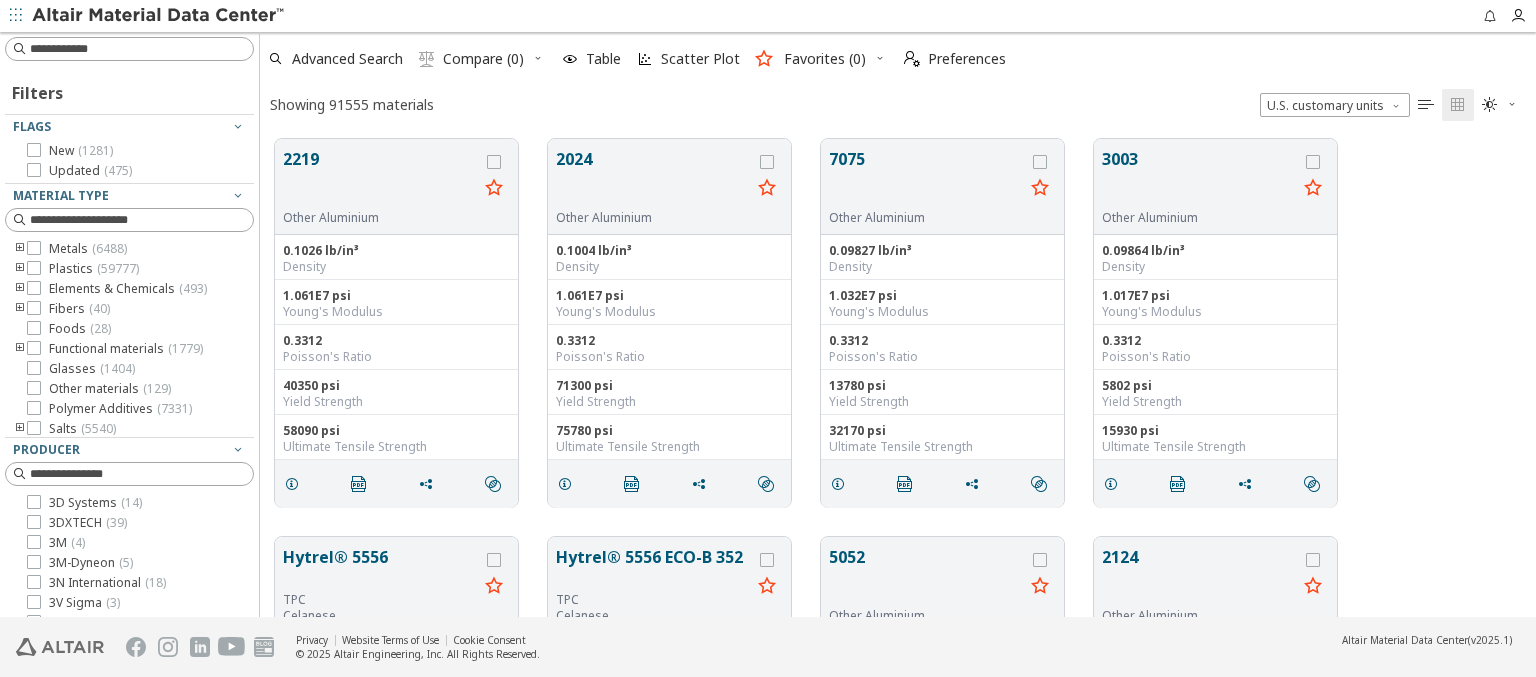 scroll, scrollTop: 478, scrollLeft: 1260, axis: both 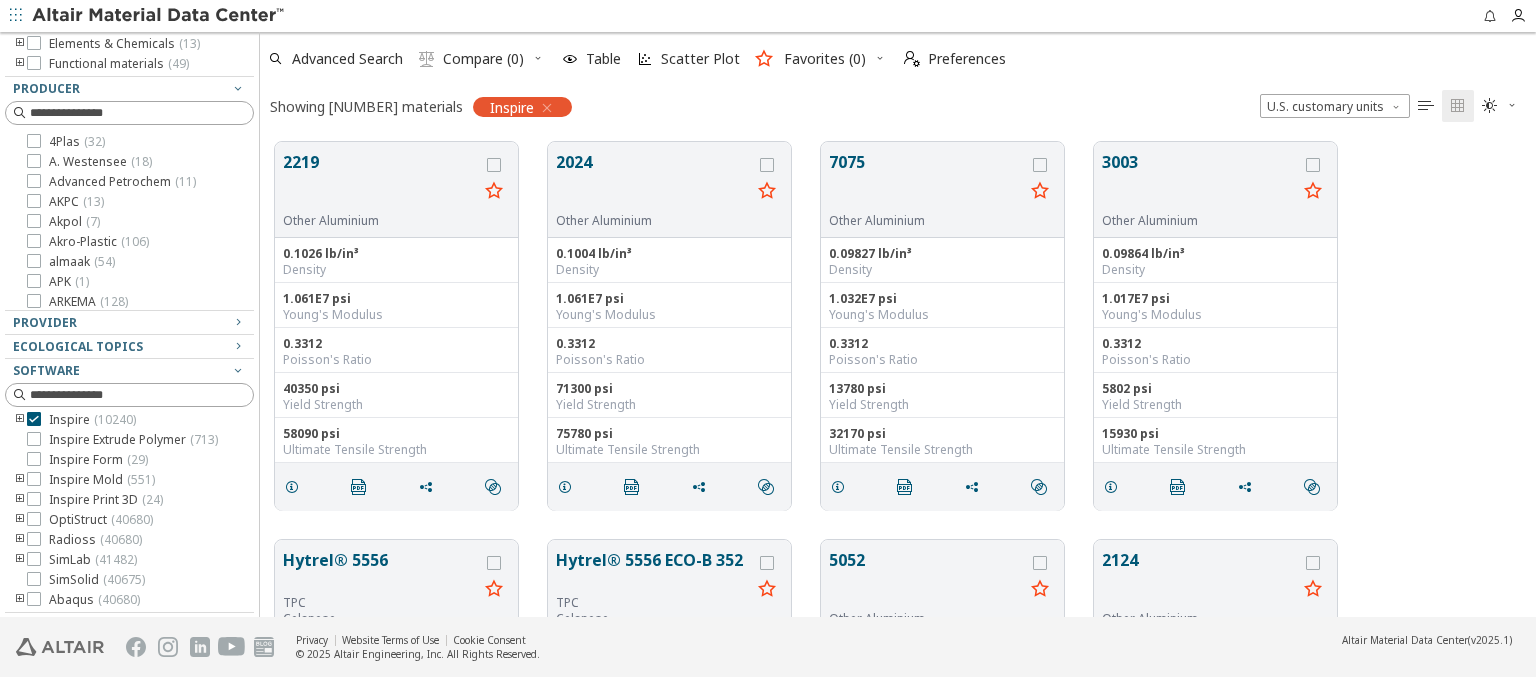 click on "Clear All Filters" at bounding box center (129, -176) 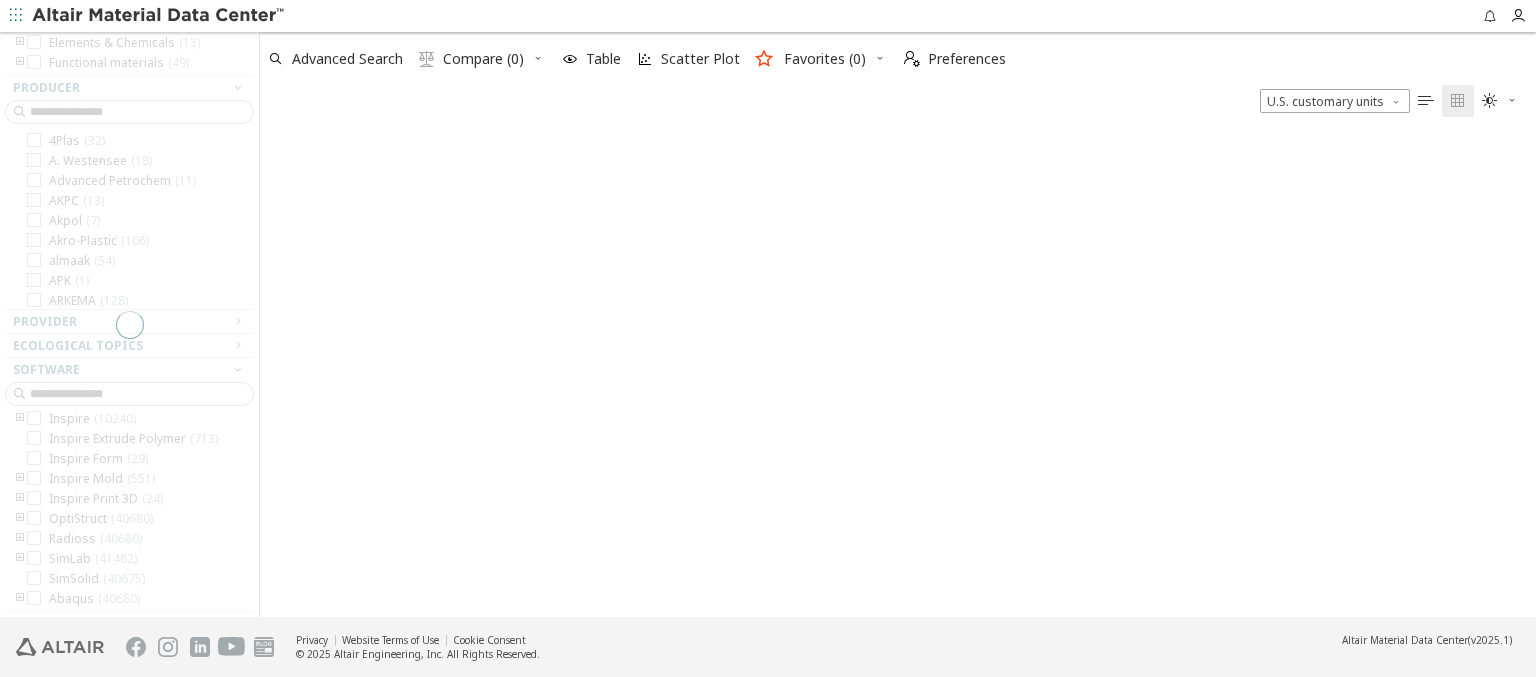 scroll, scrollTop: 0, scrollLeft: 0, axis: both 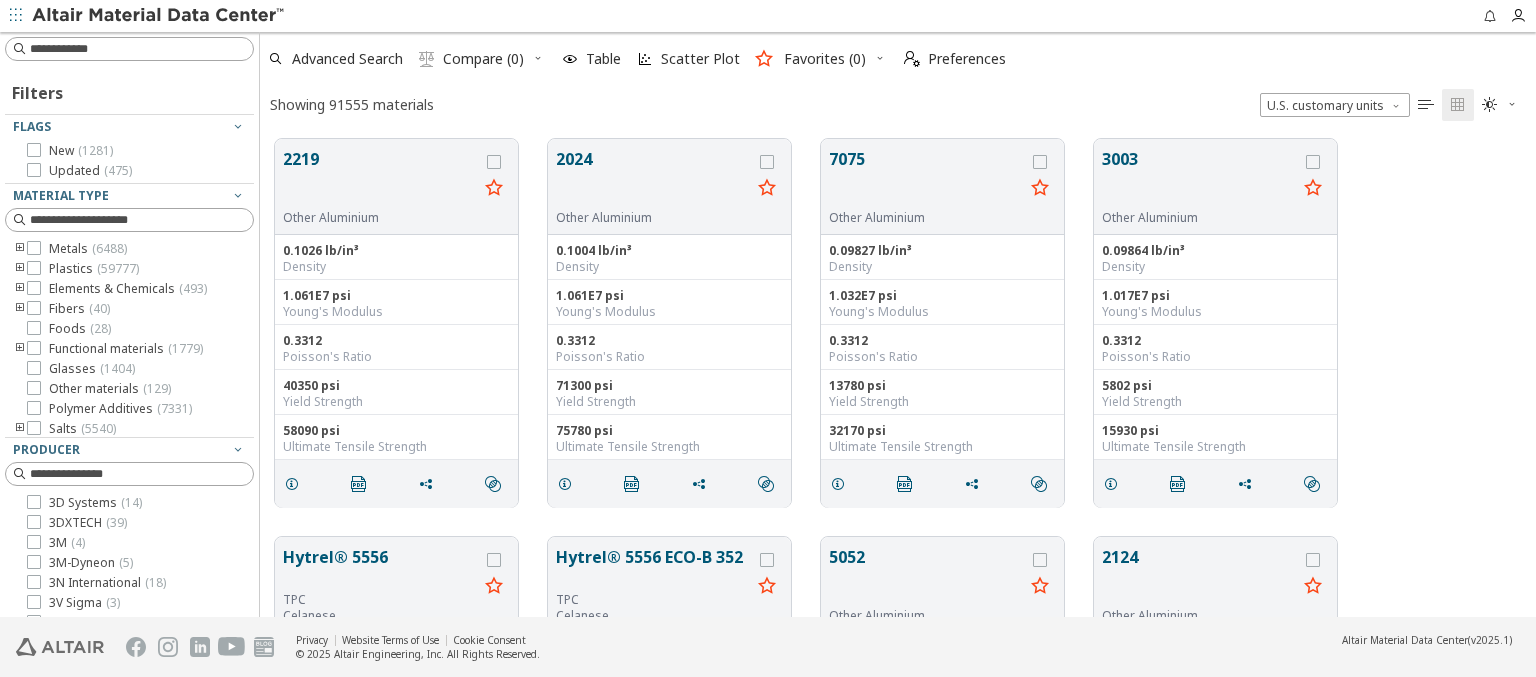 click on "Inspire Extrude Polymer ( 713 )" at bounding box center [133, 801] 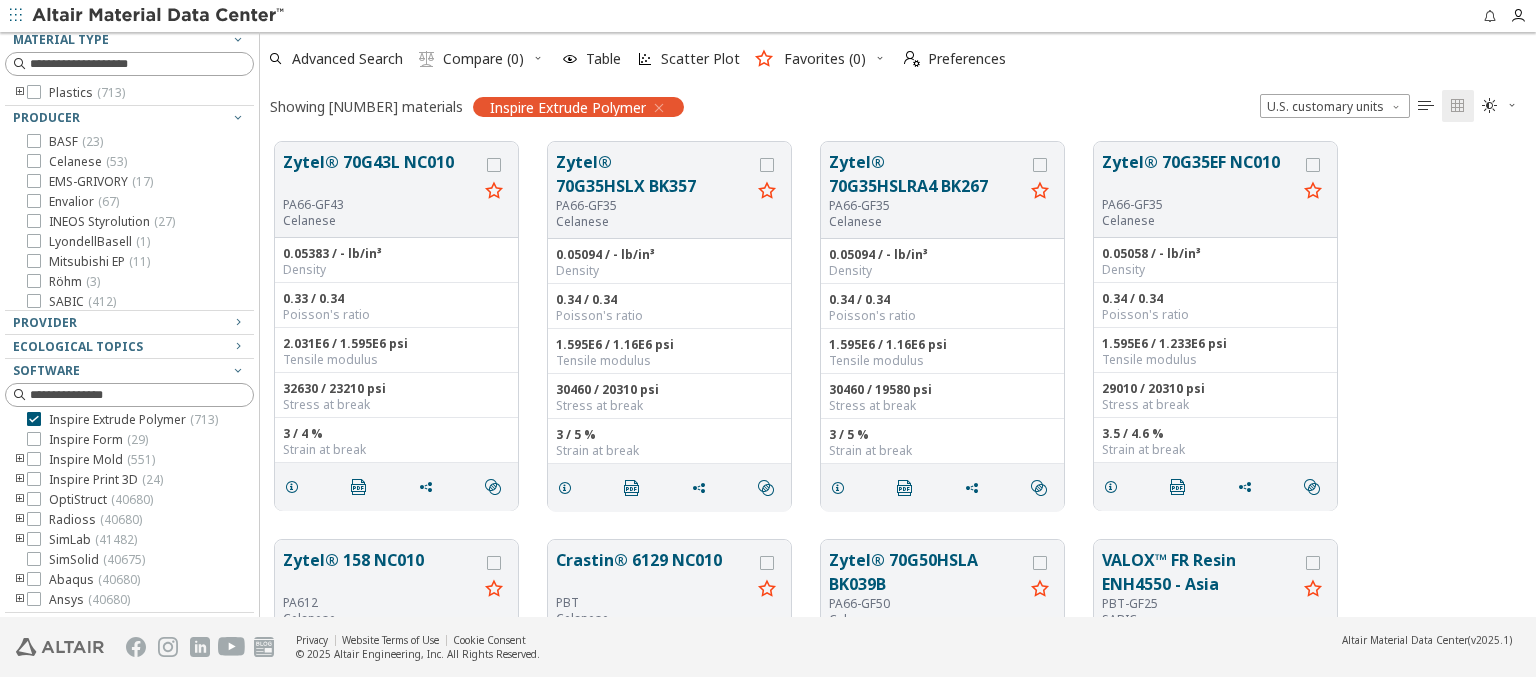 click on "Clear All Filters" at bounding box center (129, -87) 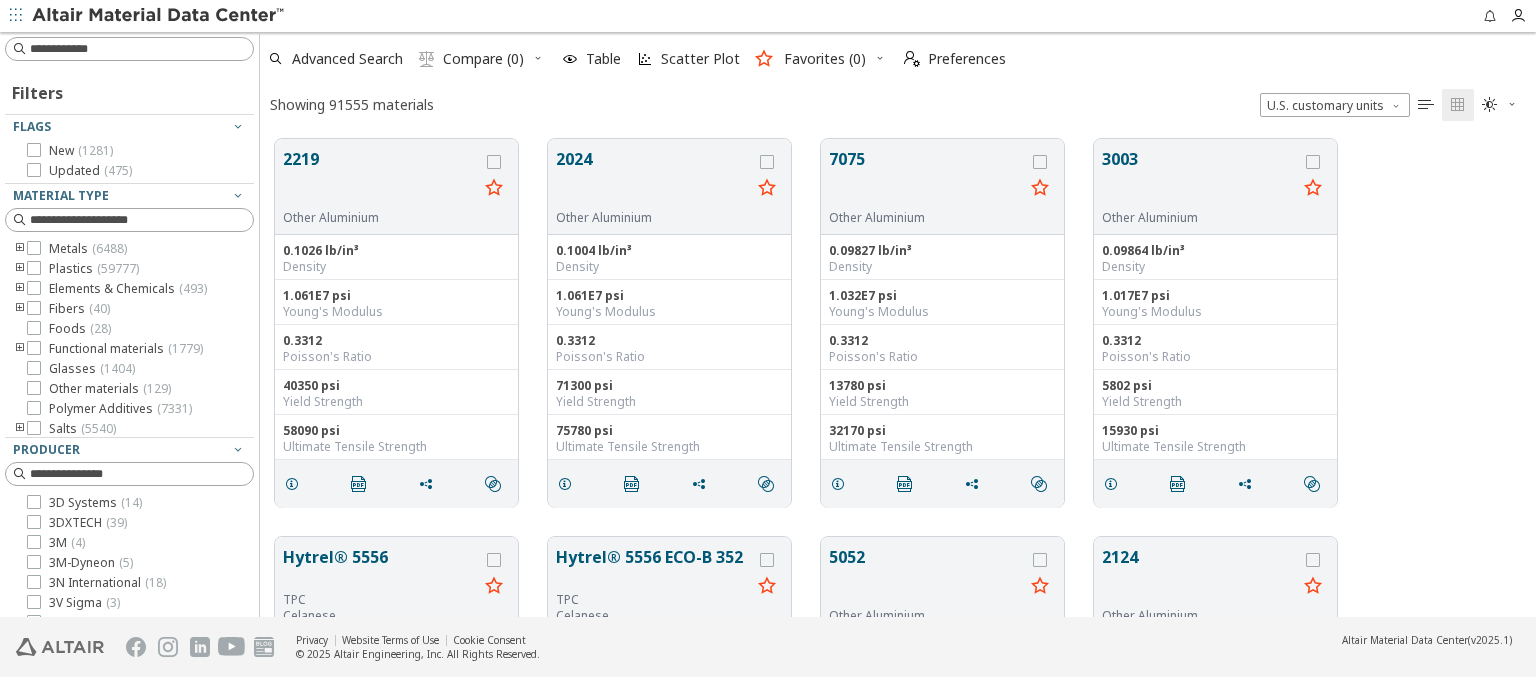 click on "Inspire Form ( 29 )" at bounding box center [98, 801] 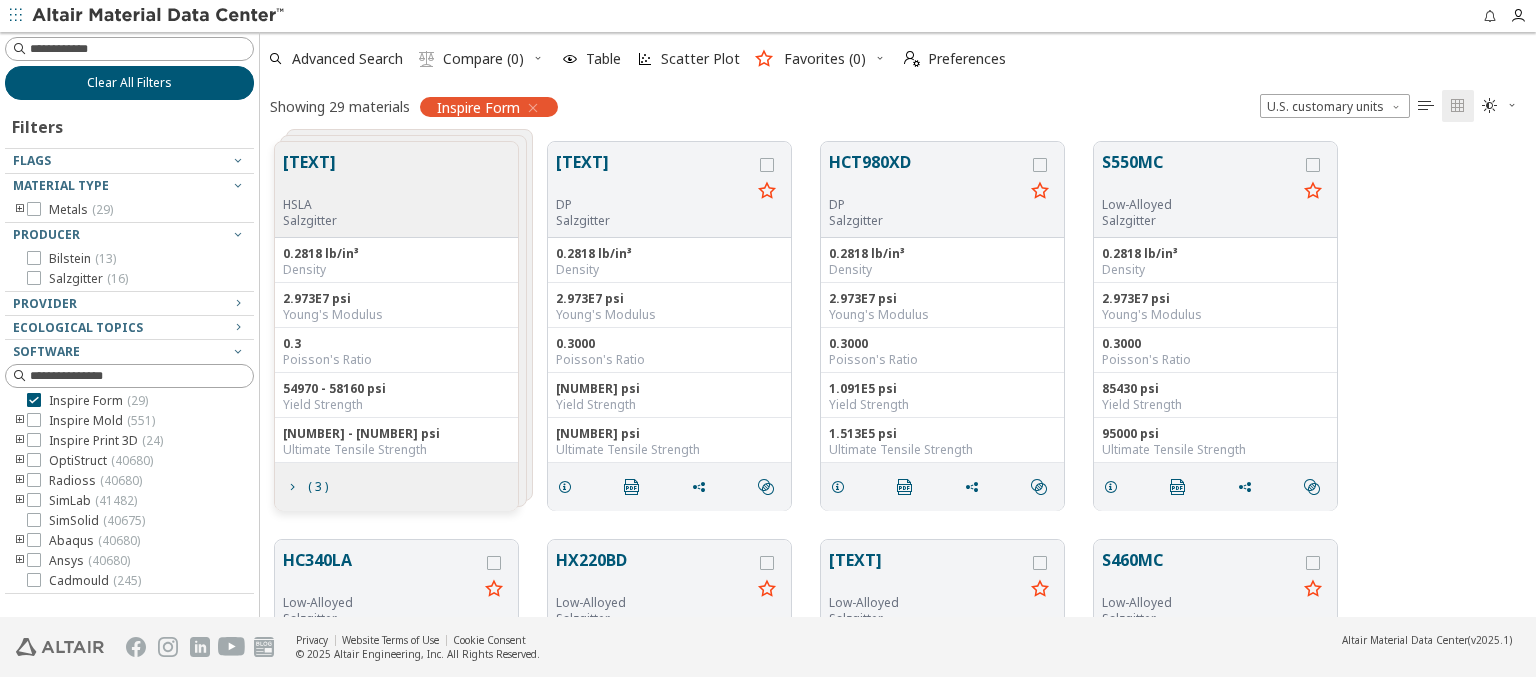 click on "Clear All Filters" at bounding box center [129, 83] 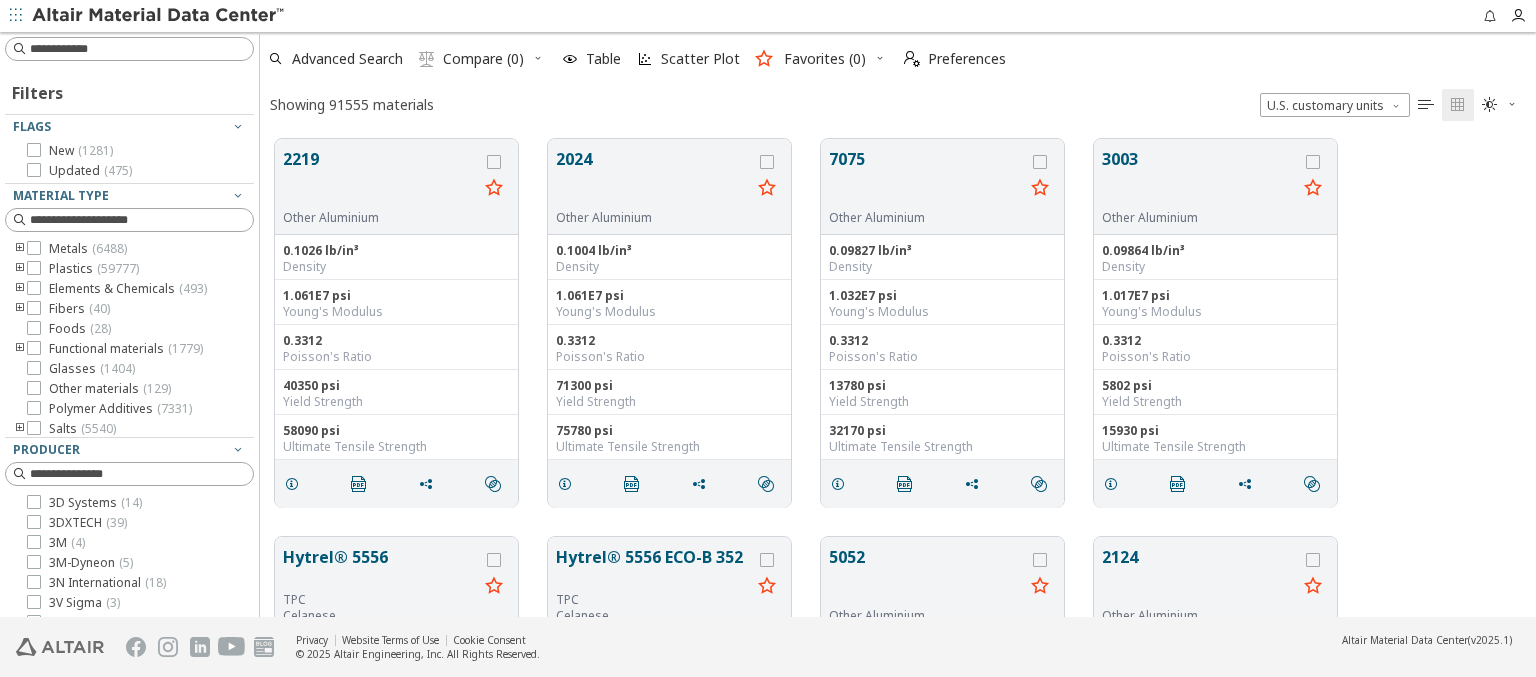 click on "Inspire Mold ( 551 )" at bounding box center [102, 785] 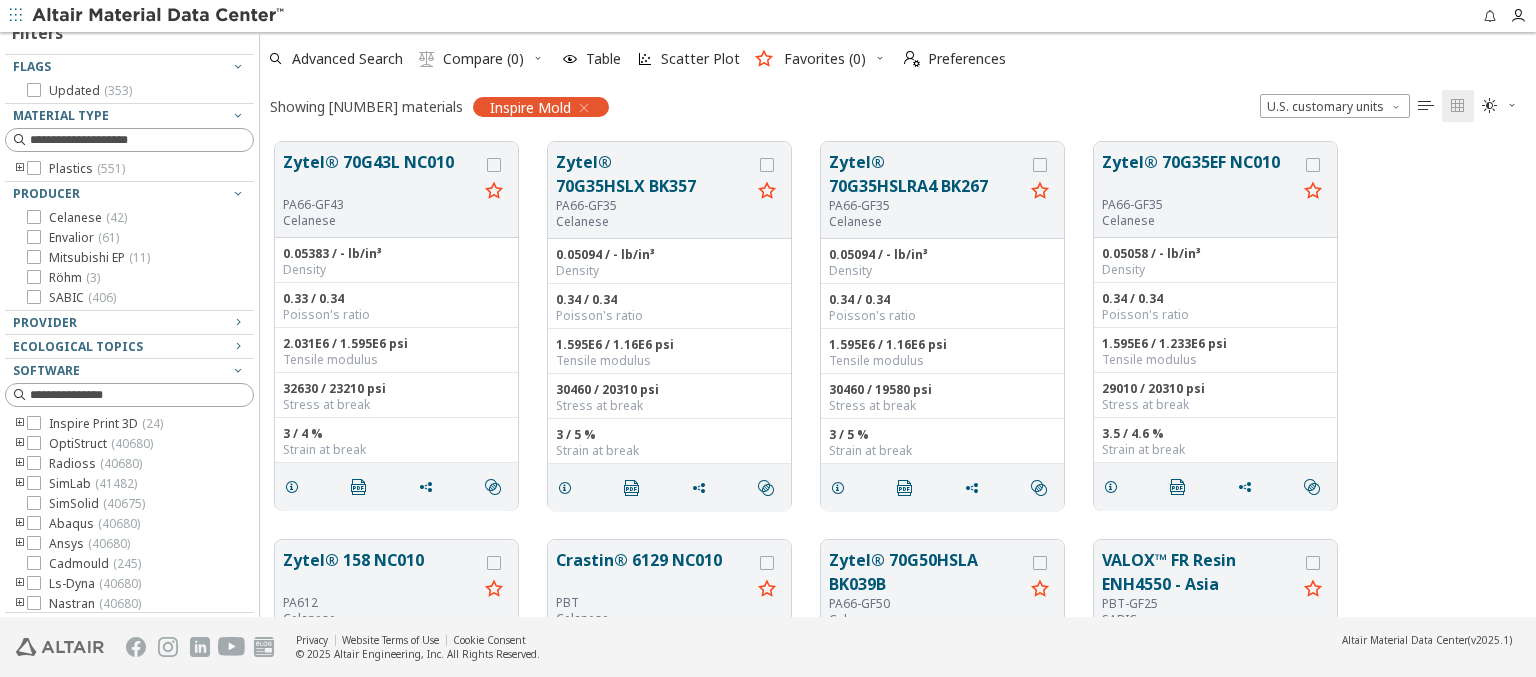 click on "Clear All Filters" at bounding box center [129, -11] 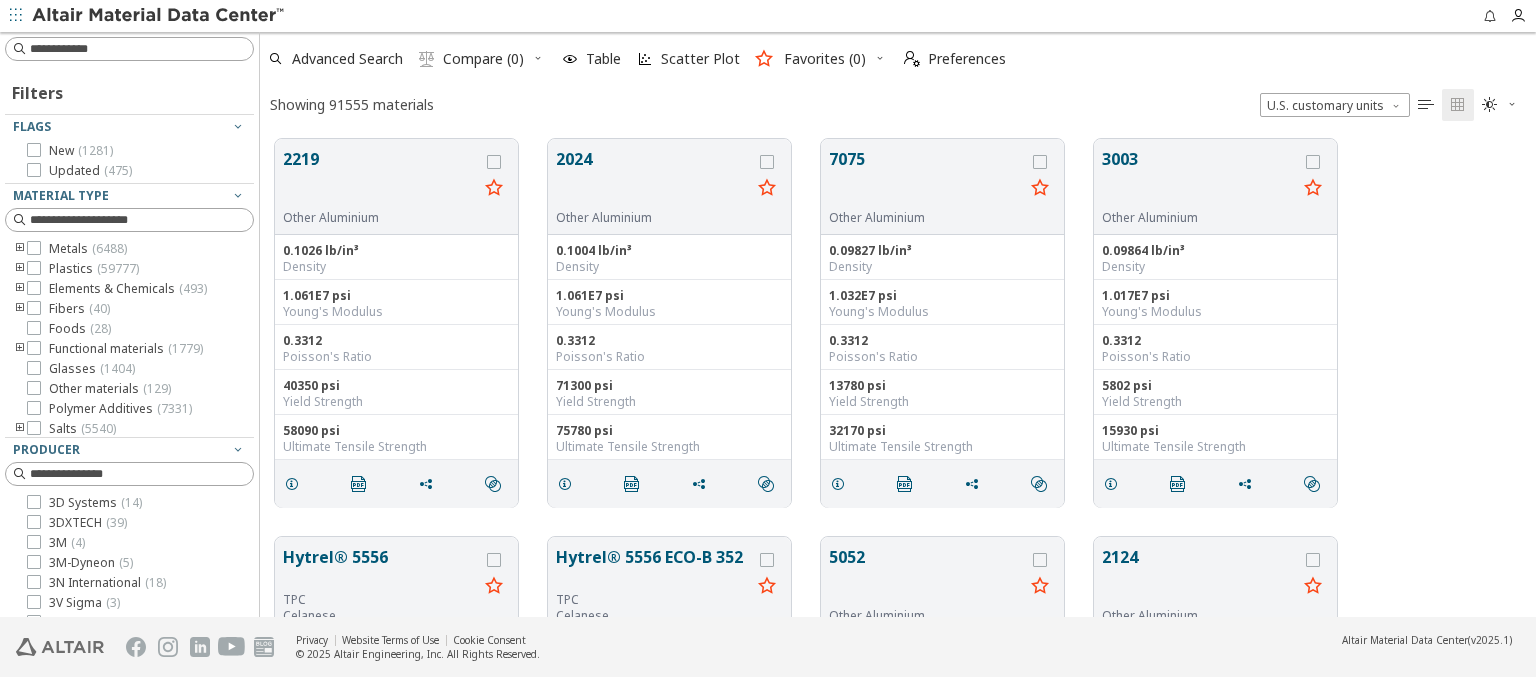 click on "OptiStruct ( 40680 )" at bounding box center (101, 805) 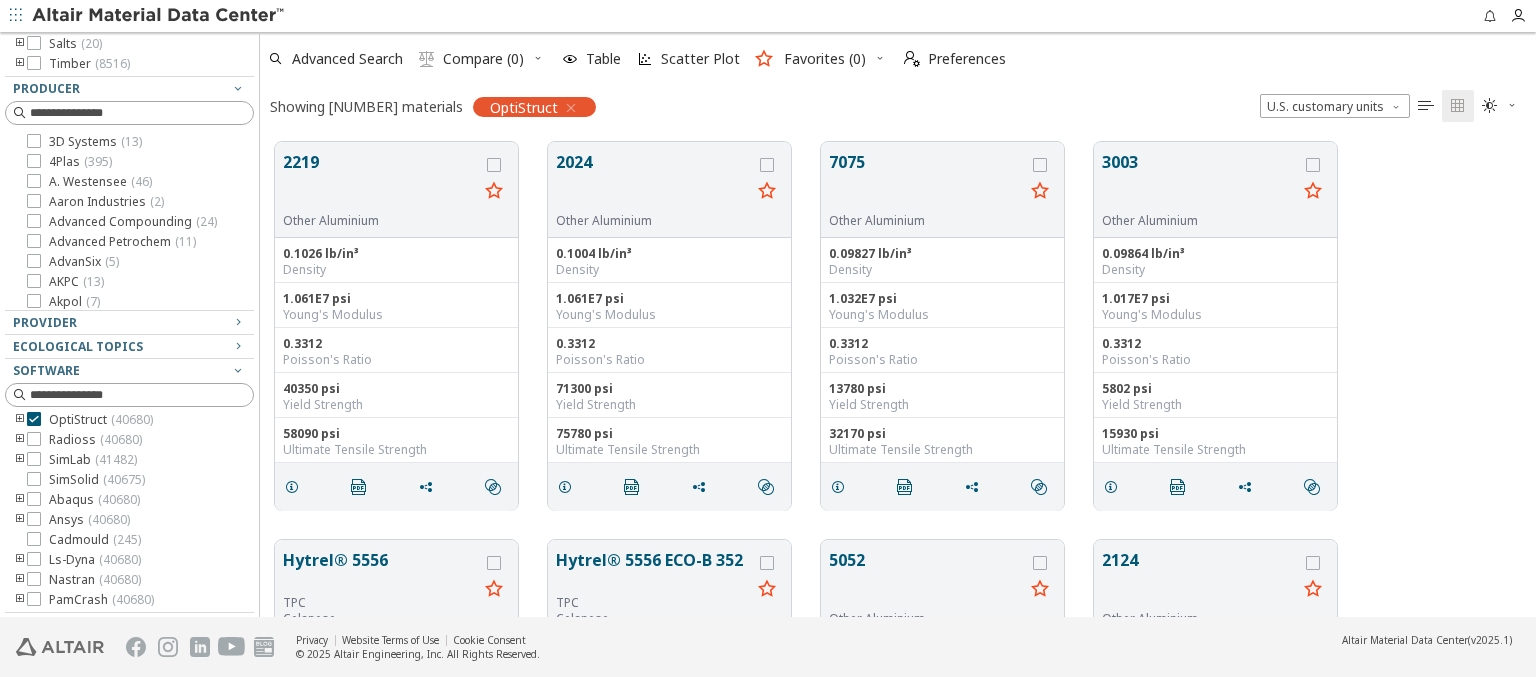 click on "Clear All Filters" at bounding box center [129, -256] 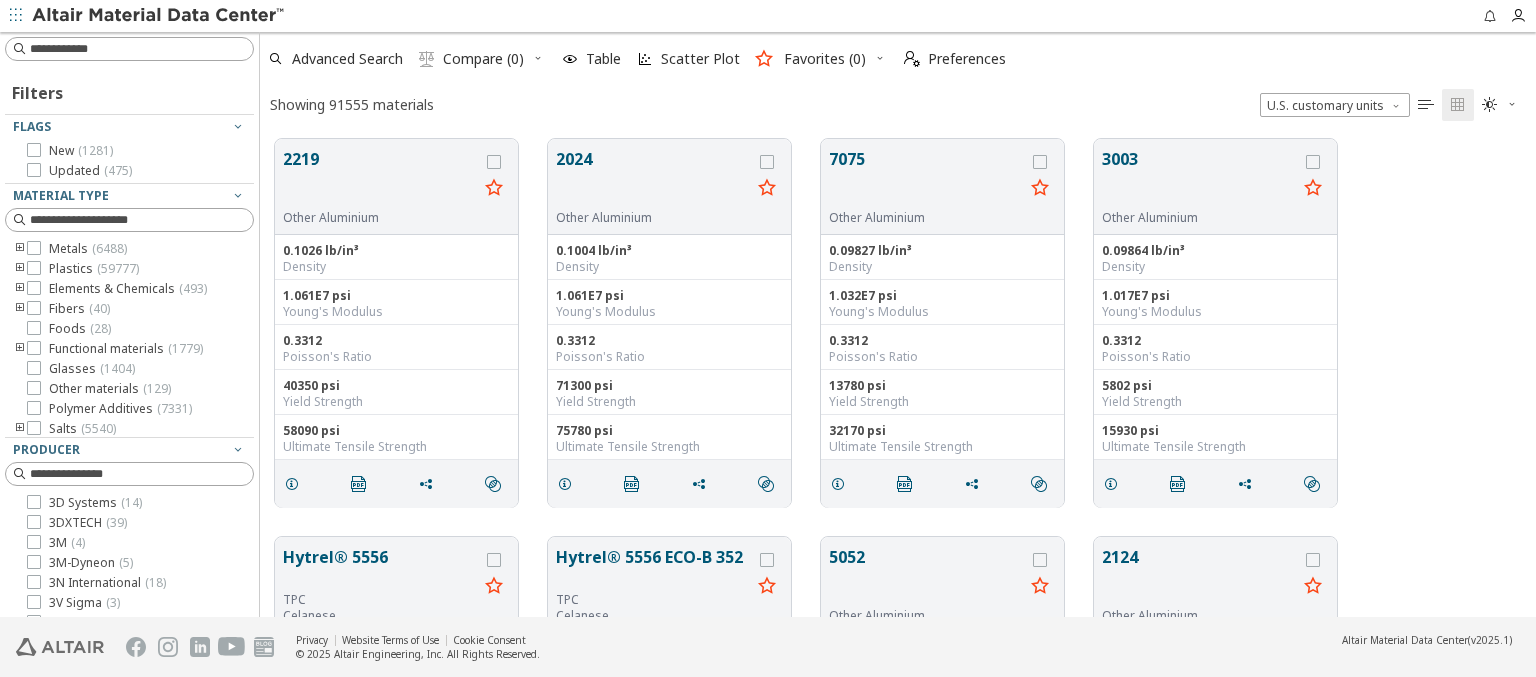 click on "Radioss ( 40680 )" at bounding box center [95, 801] 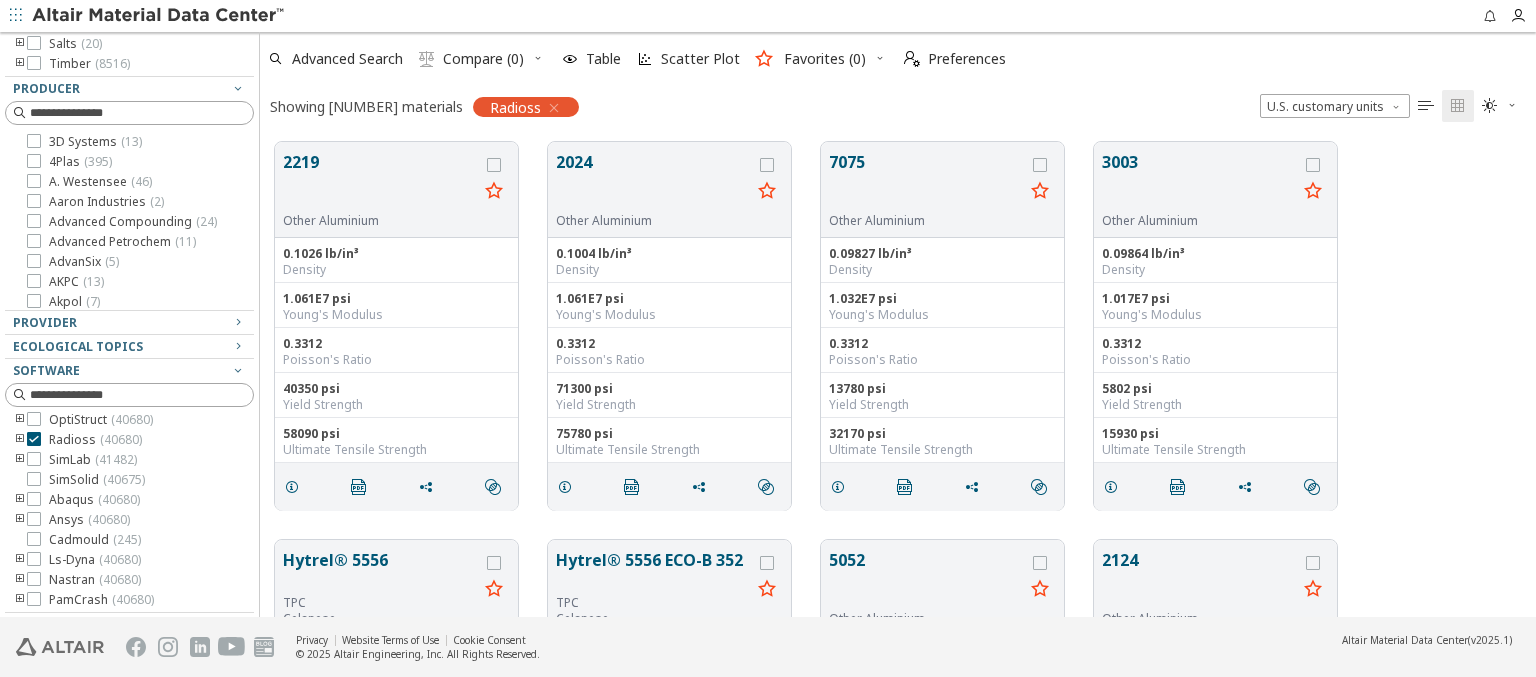 click on "Clear All Filters" at bounding box center (129, -256) 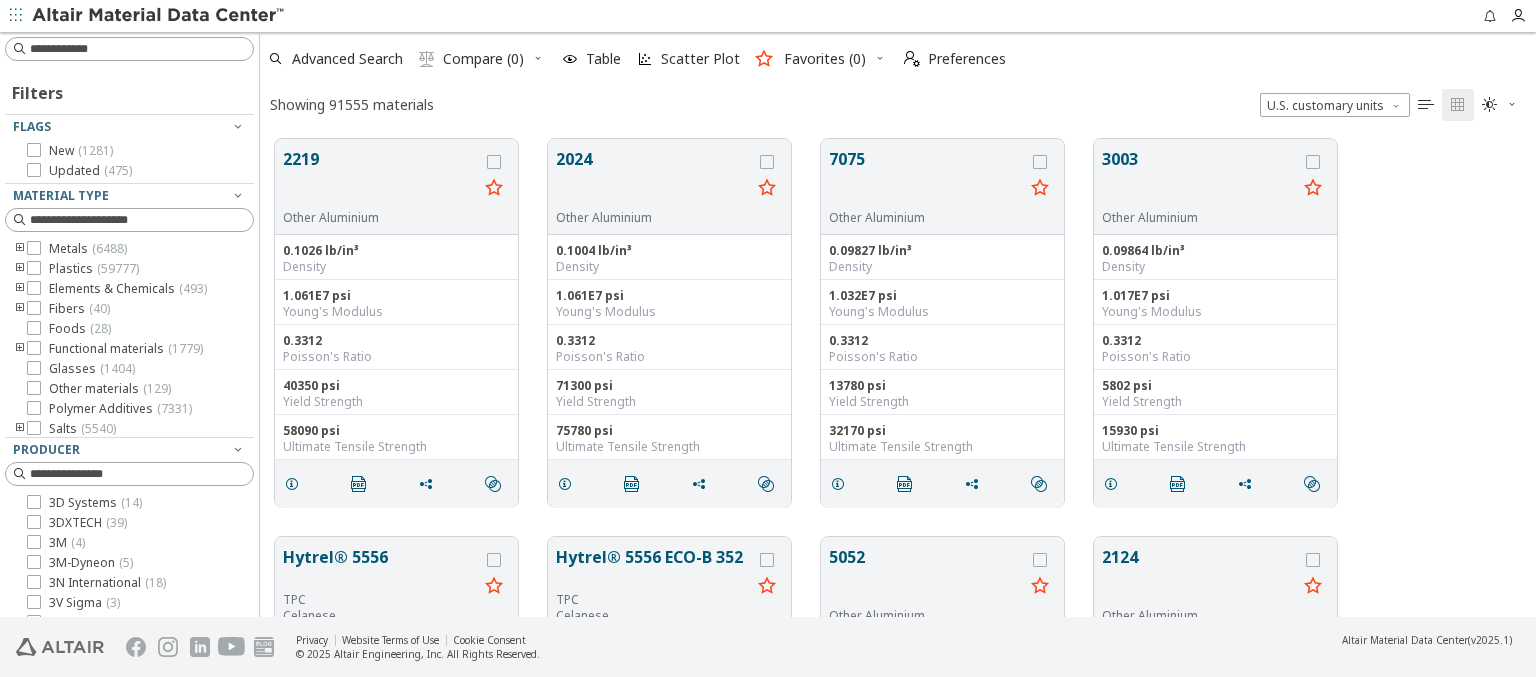 click on "SimLab ( 41482 )" at bounding box center (93, 821) 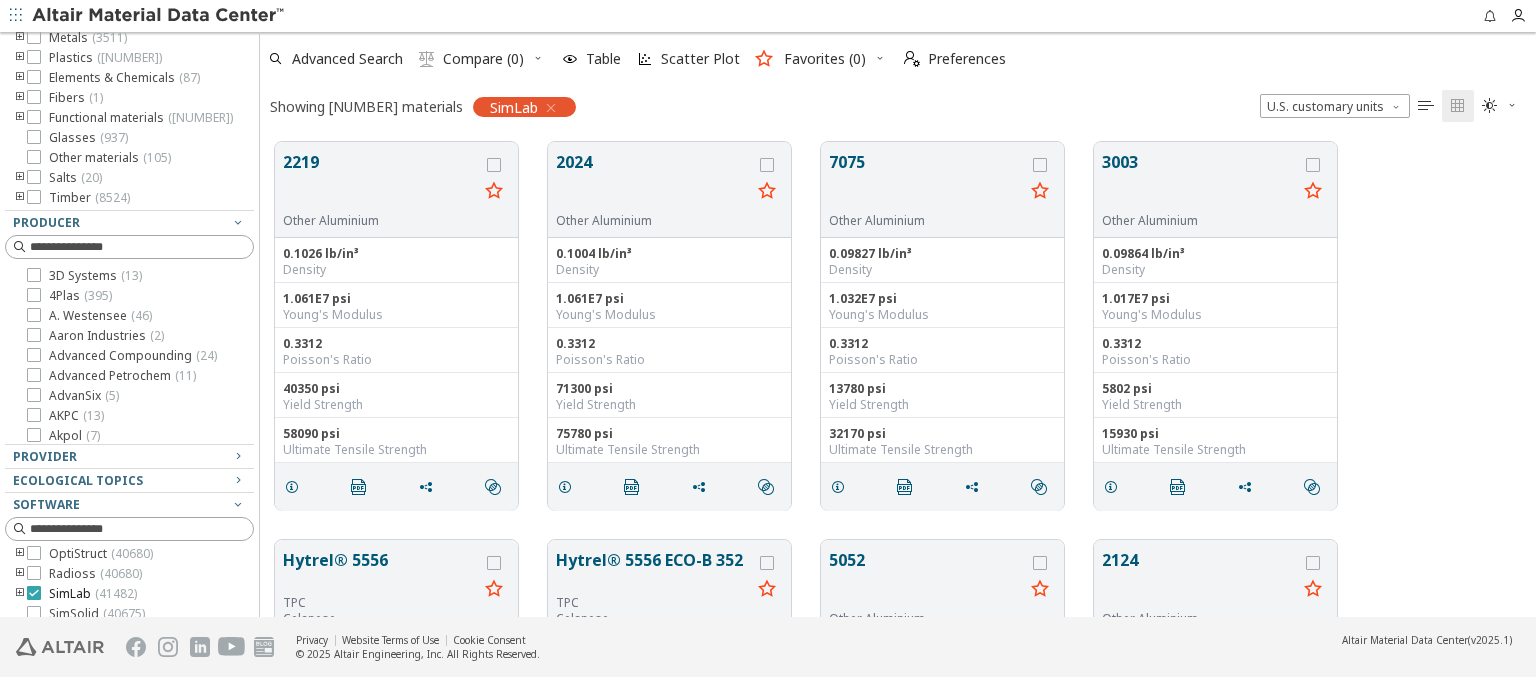scroll, scrollTop: 379, scrollLeft: 0, axis: vertical 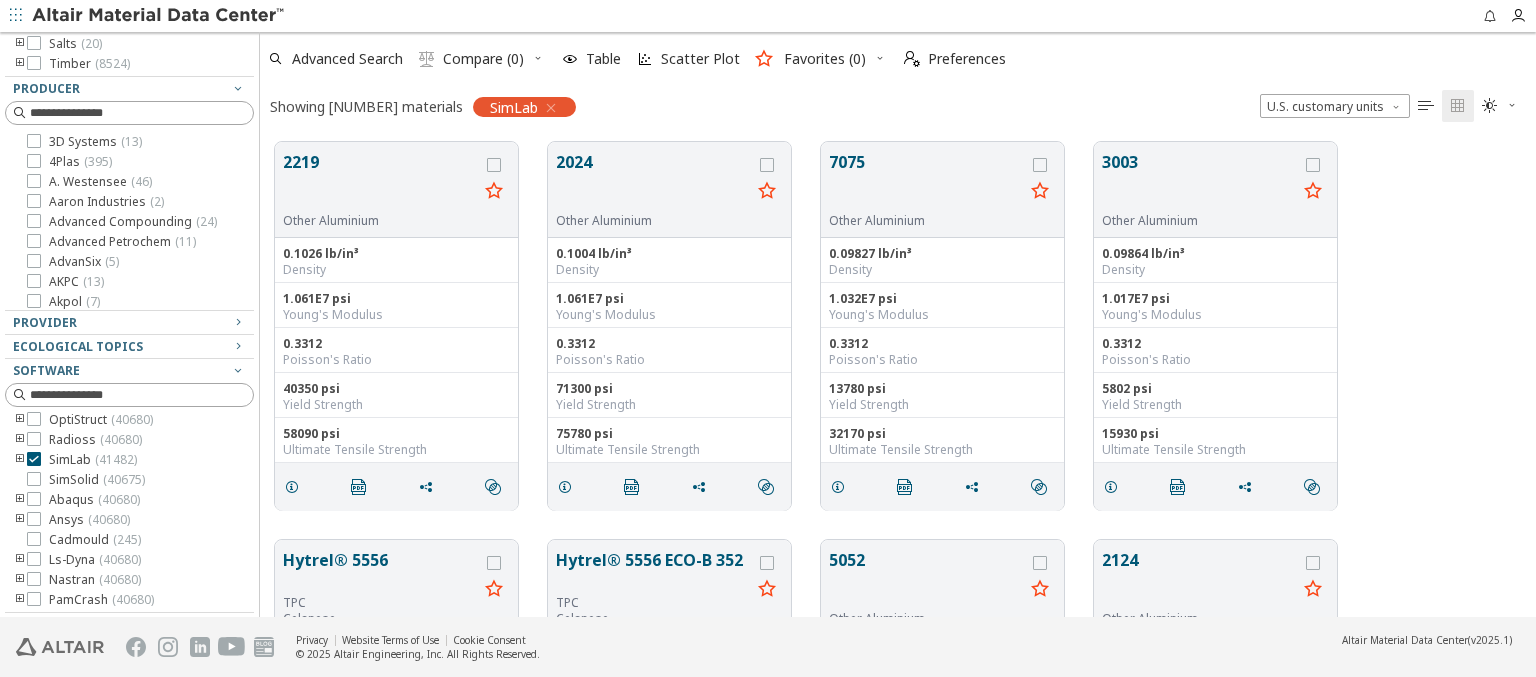 click at bounding box center (159, 16) 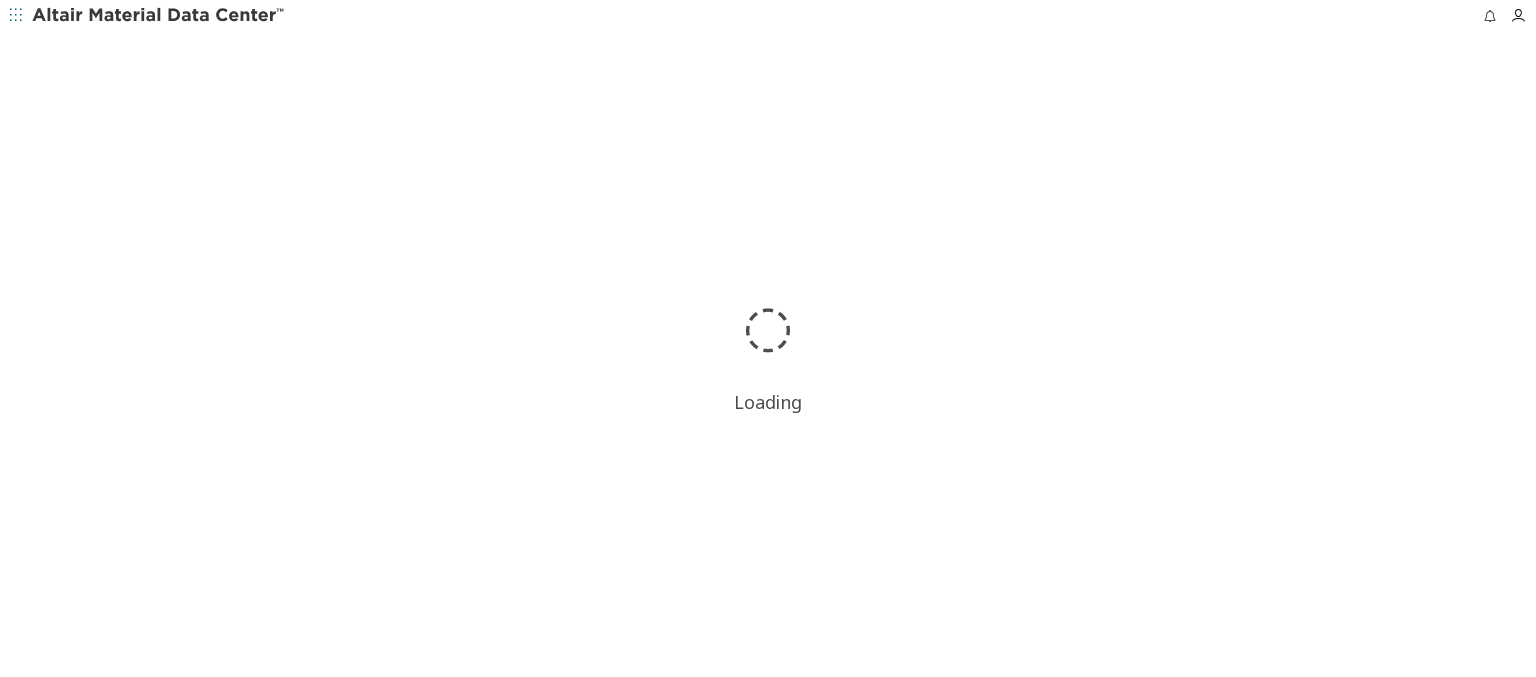 scroll, scrollTop: 0, scrollLeft: 0, axis: both 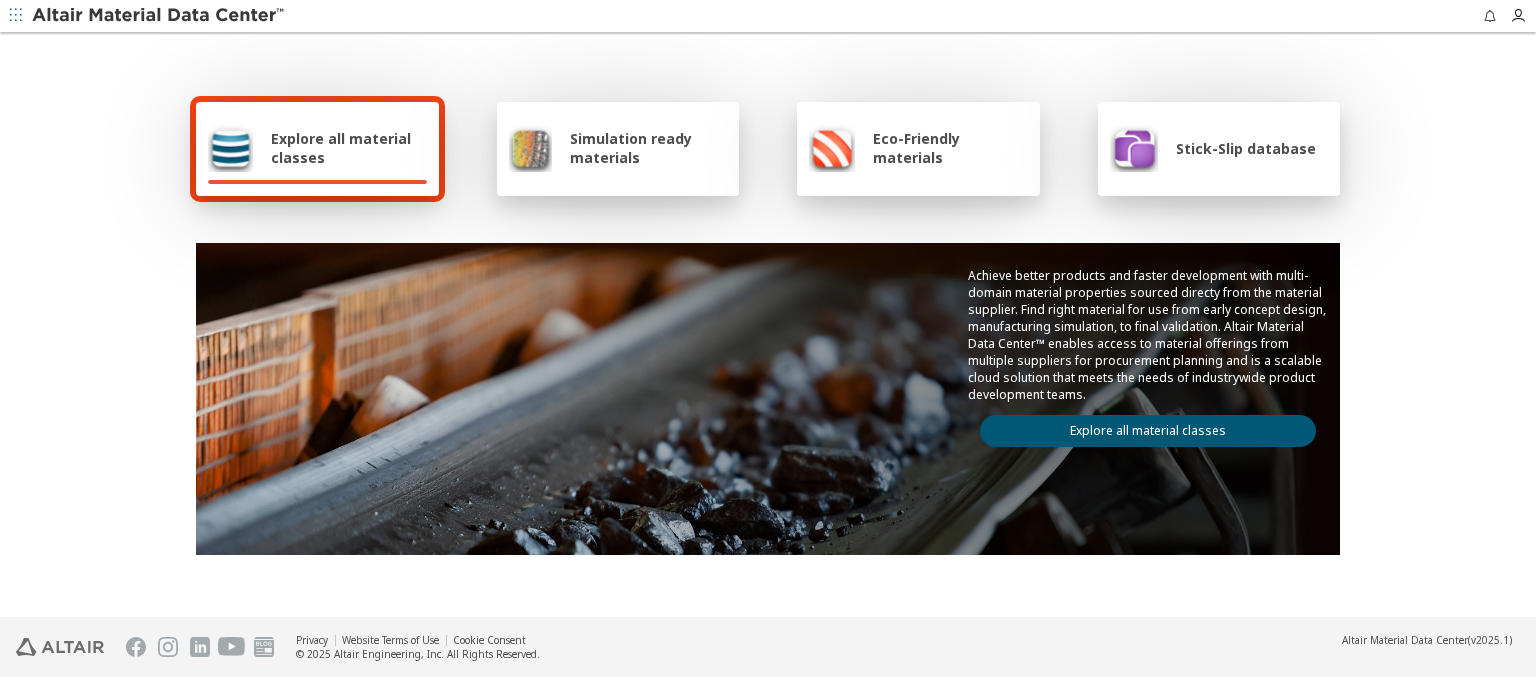 click on "Eco-Friendly materials" at bounding box center [950, 148] 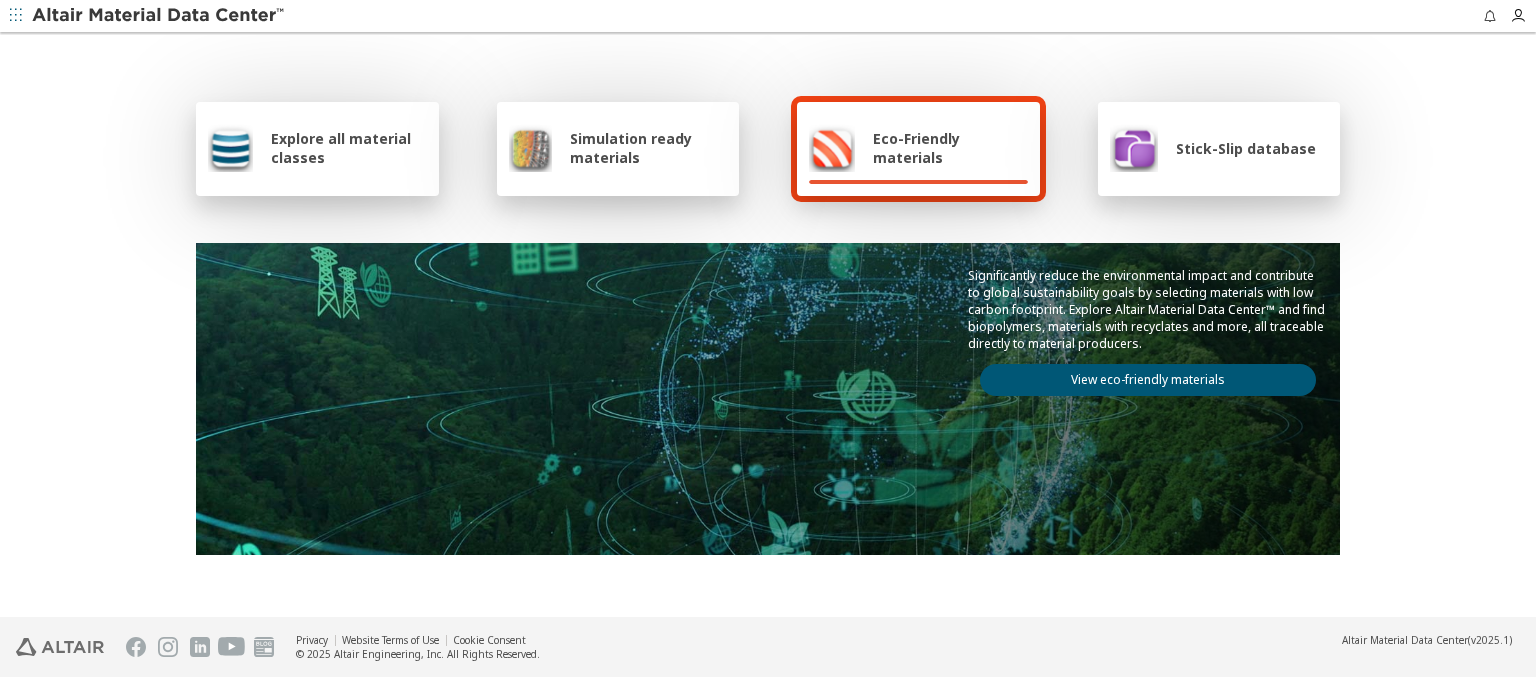 click on "View eco-friendly materials" at bounding box center [1148, 380] 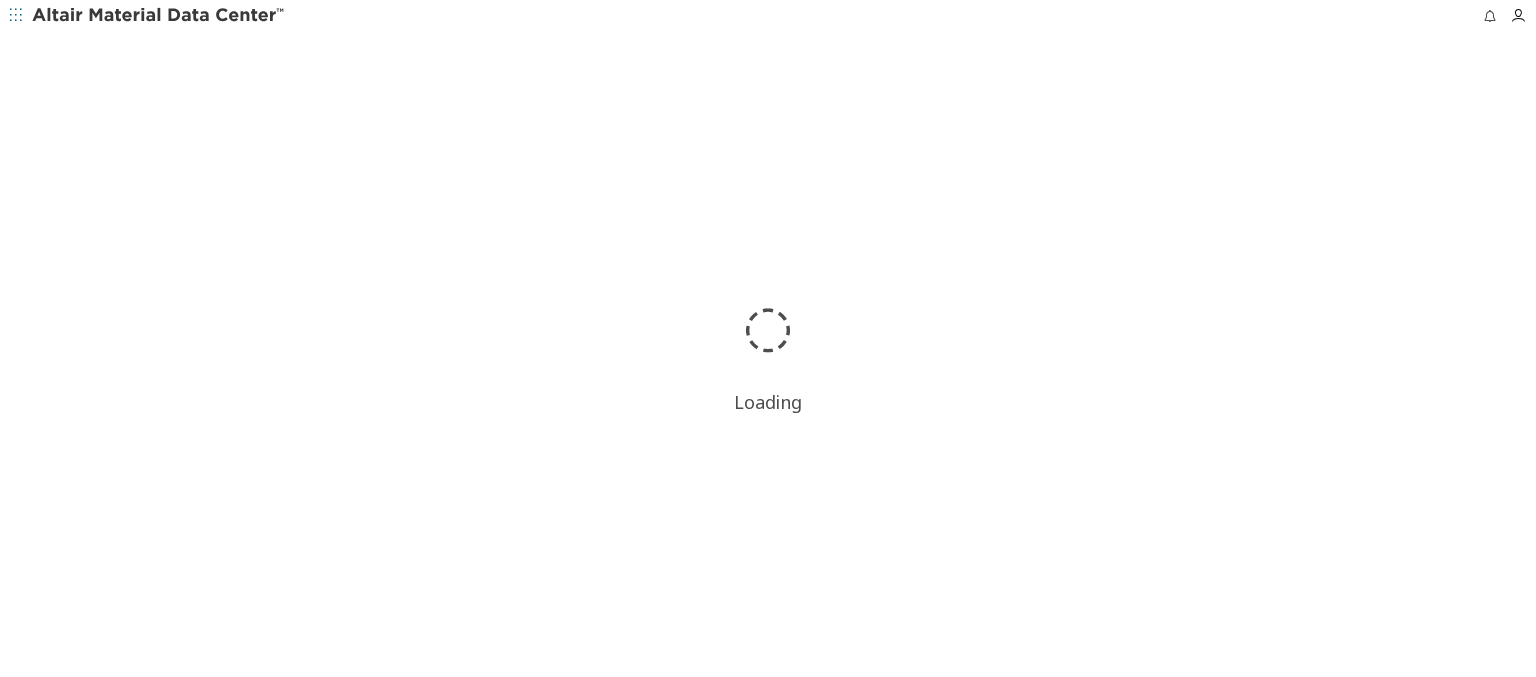scroll, scrollTop: 0, scrollLeft: 0, axis: both 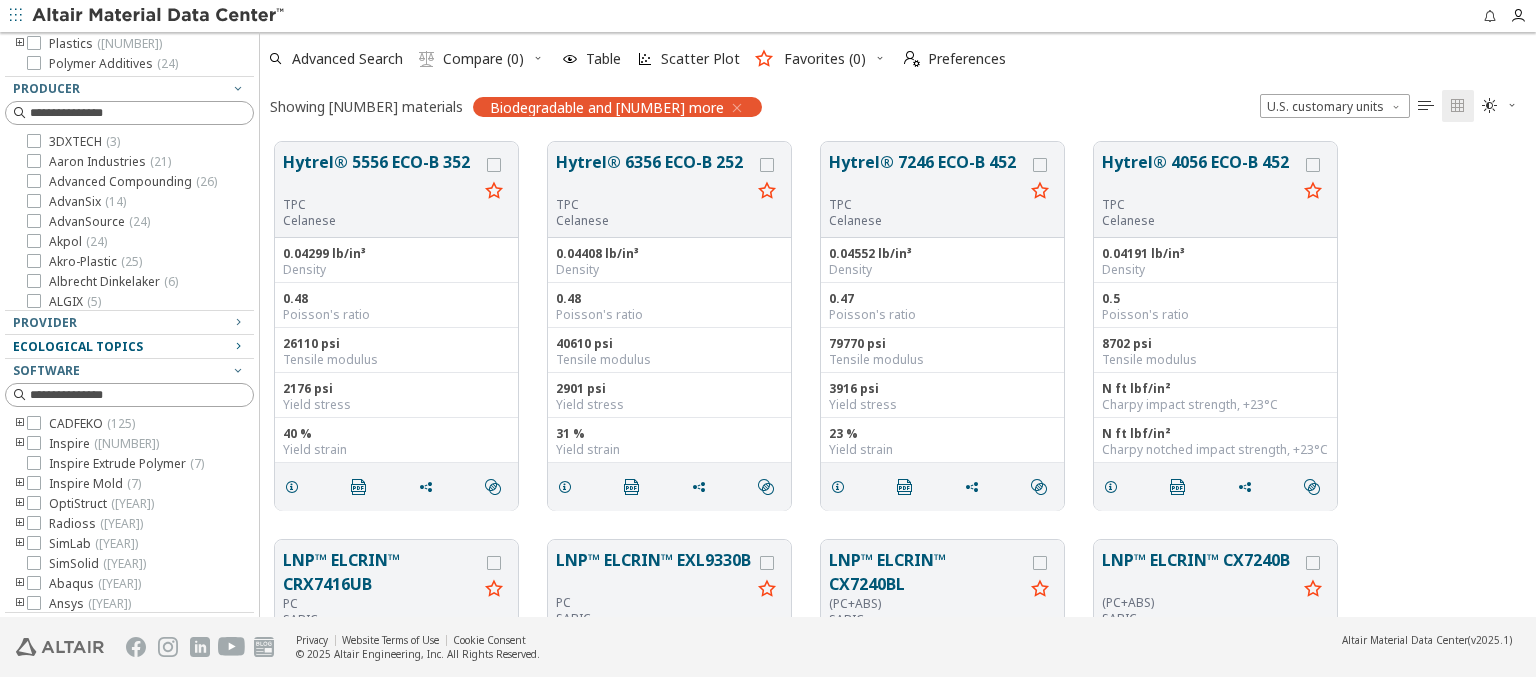 click on "Ecological Topics" at bounding box center [78, 346] 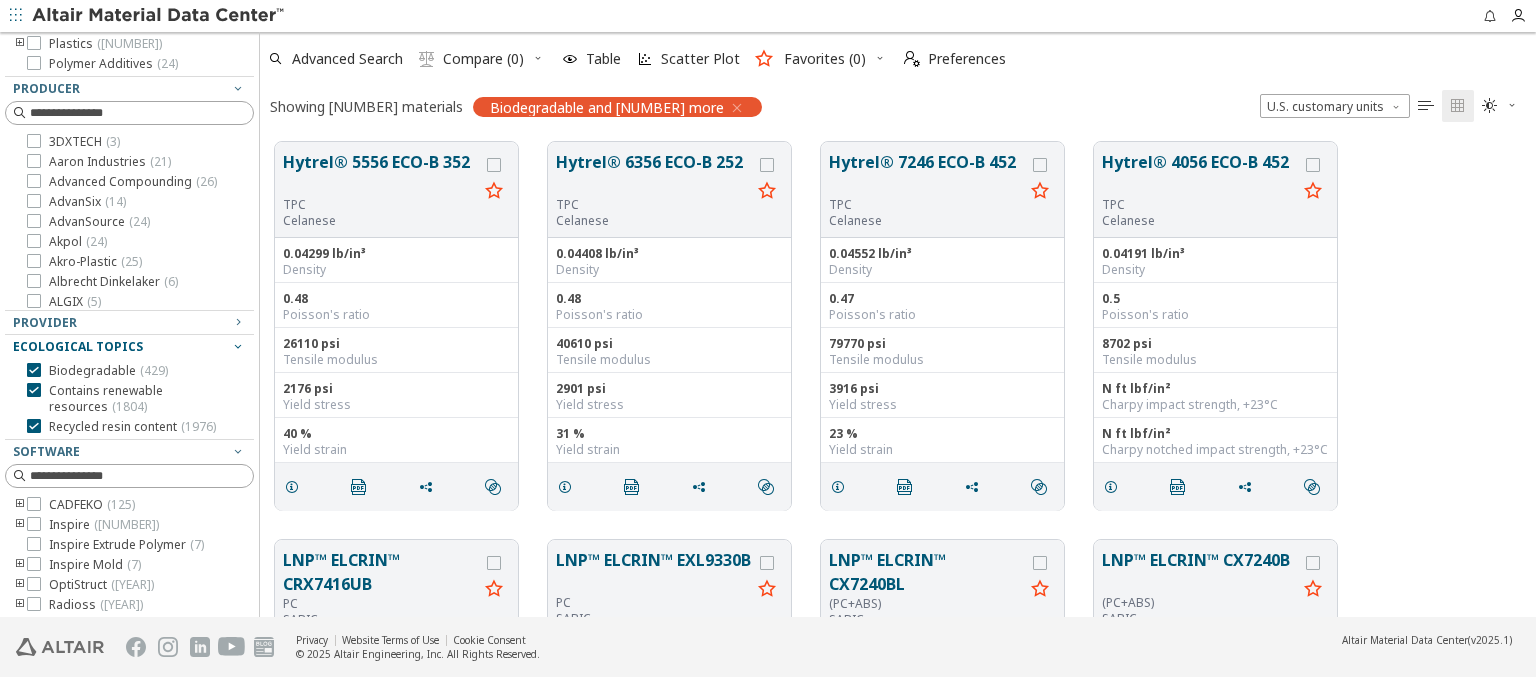 click at bounding box center (159, 16) 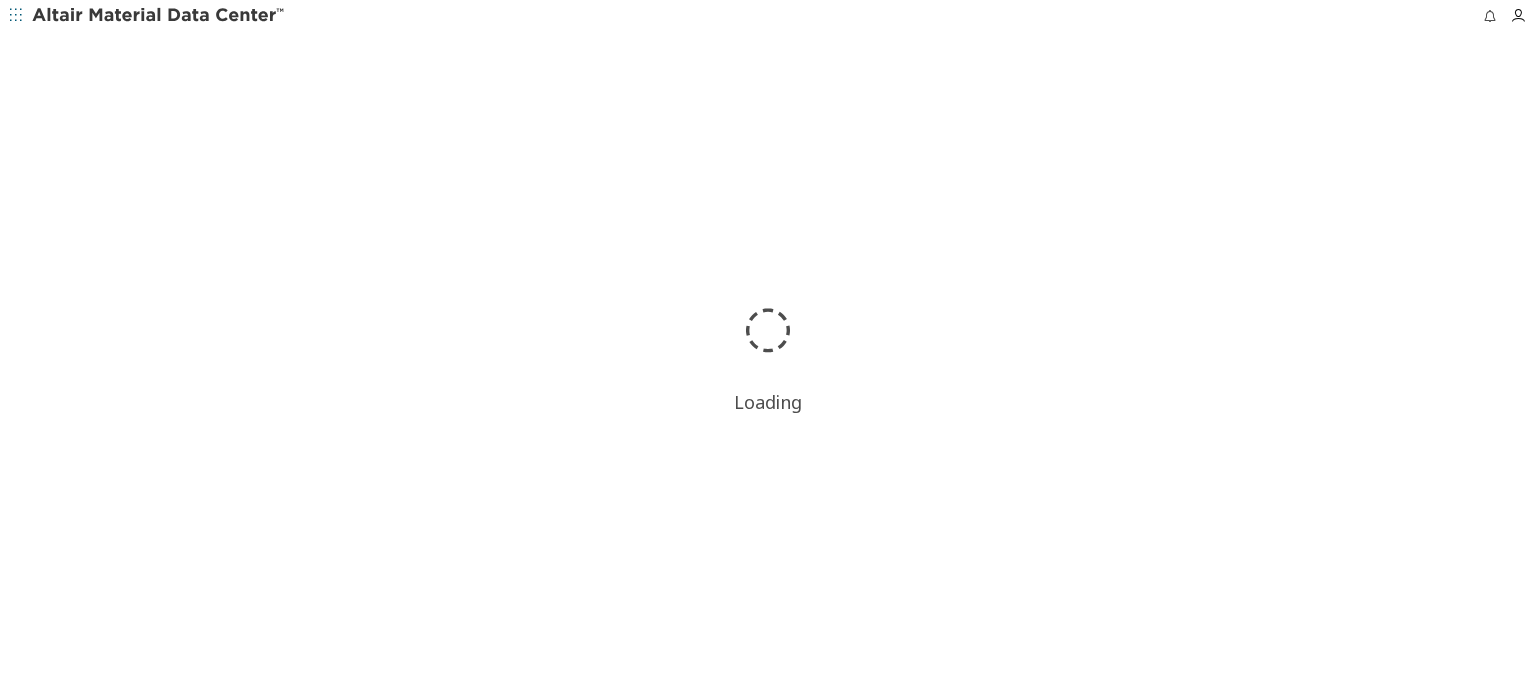 scroll, scrollTop: 0, scrollLeft: 0, axis: both 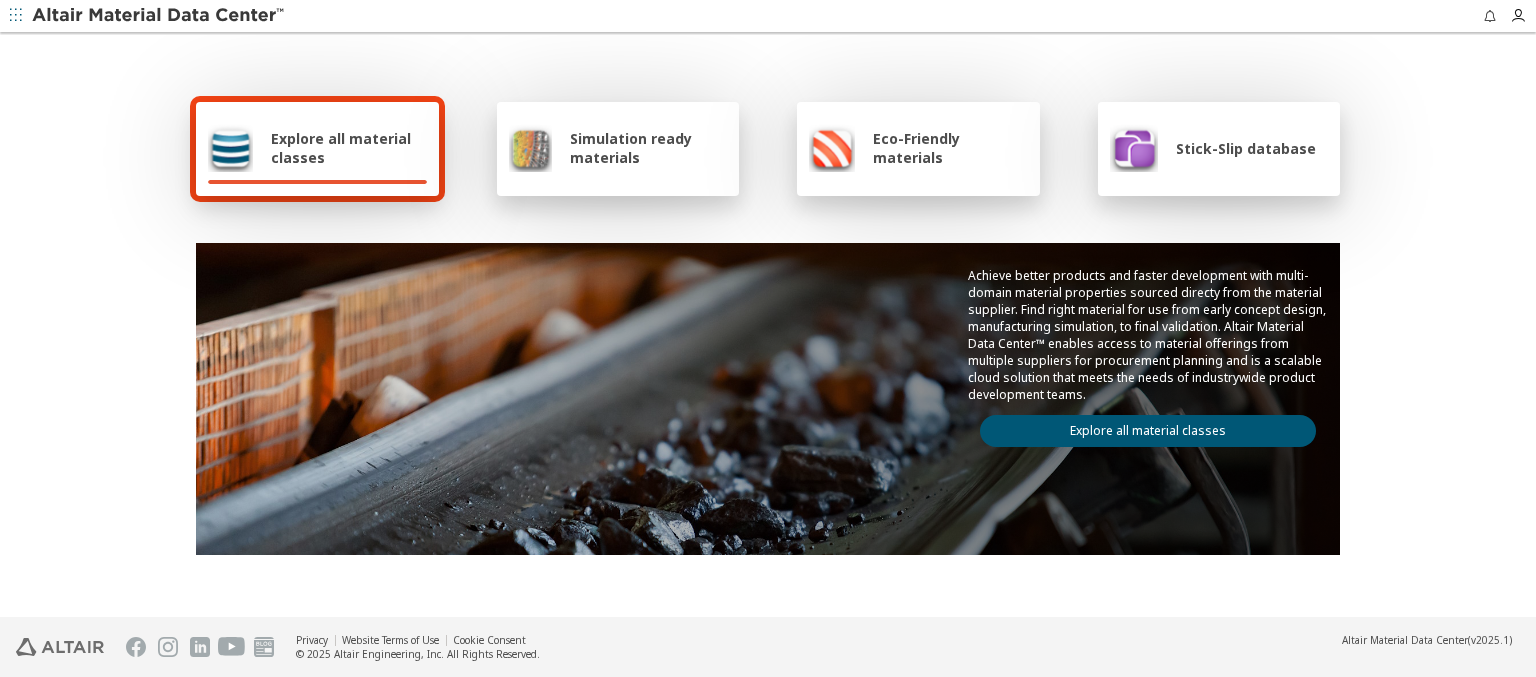 click on "Explore all material classes" at bounding box center [349, 148] 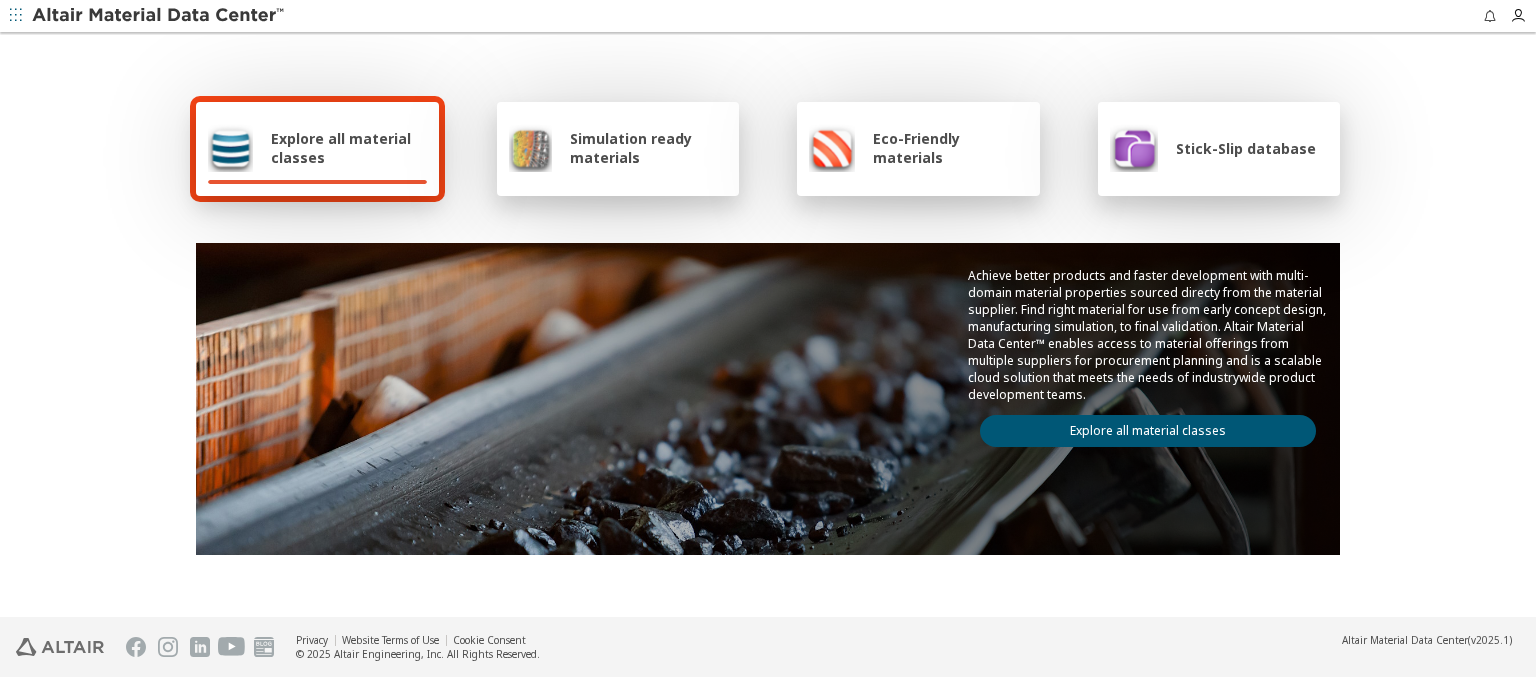 click on "Explore all material classes" at bounding box center [1148, 431] 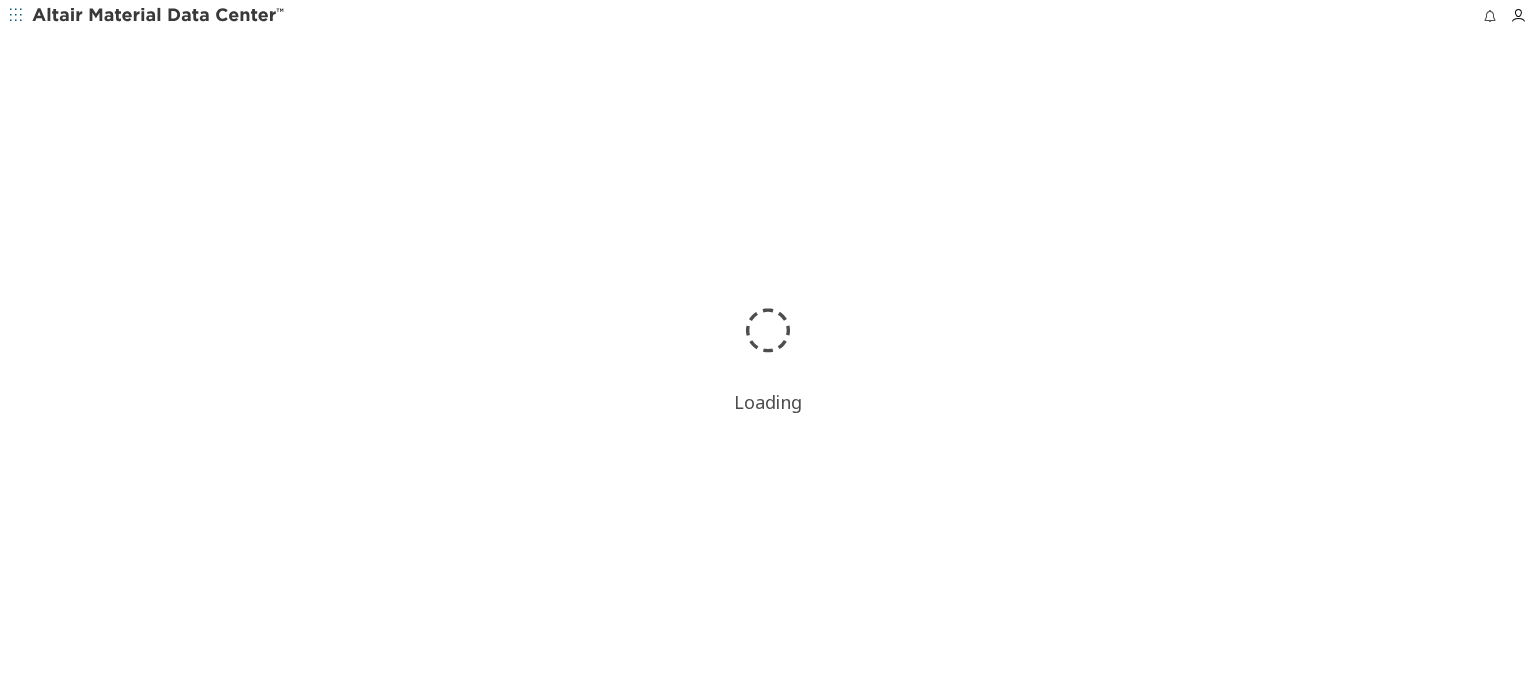 scroll, scrollTop: 0, scrollLeft: 0, axis: both 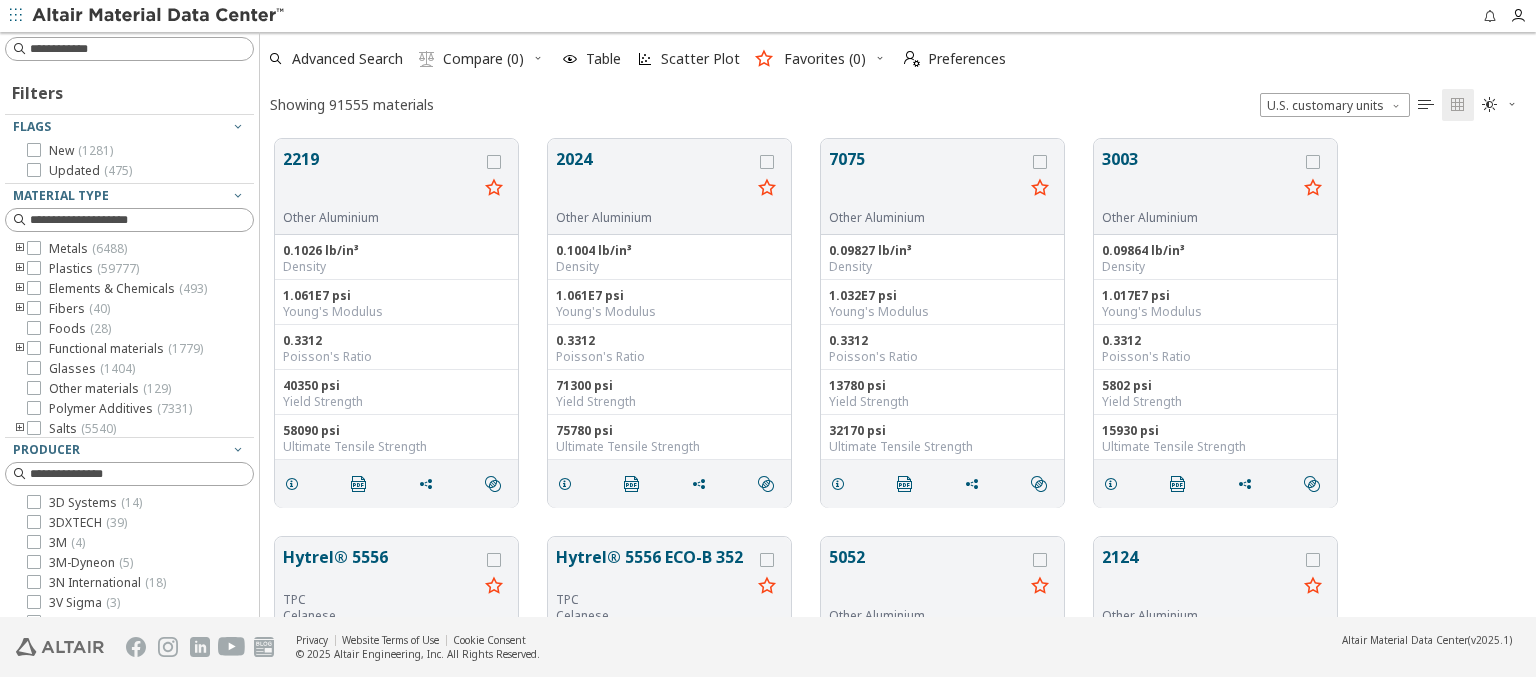 click at bounding box center (159, 16) 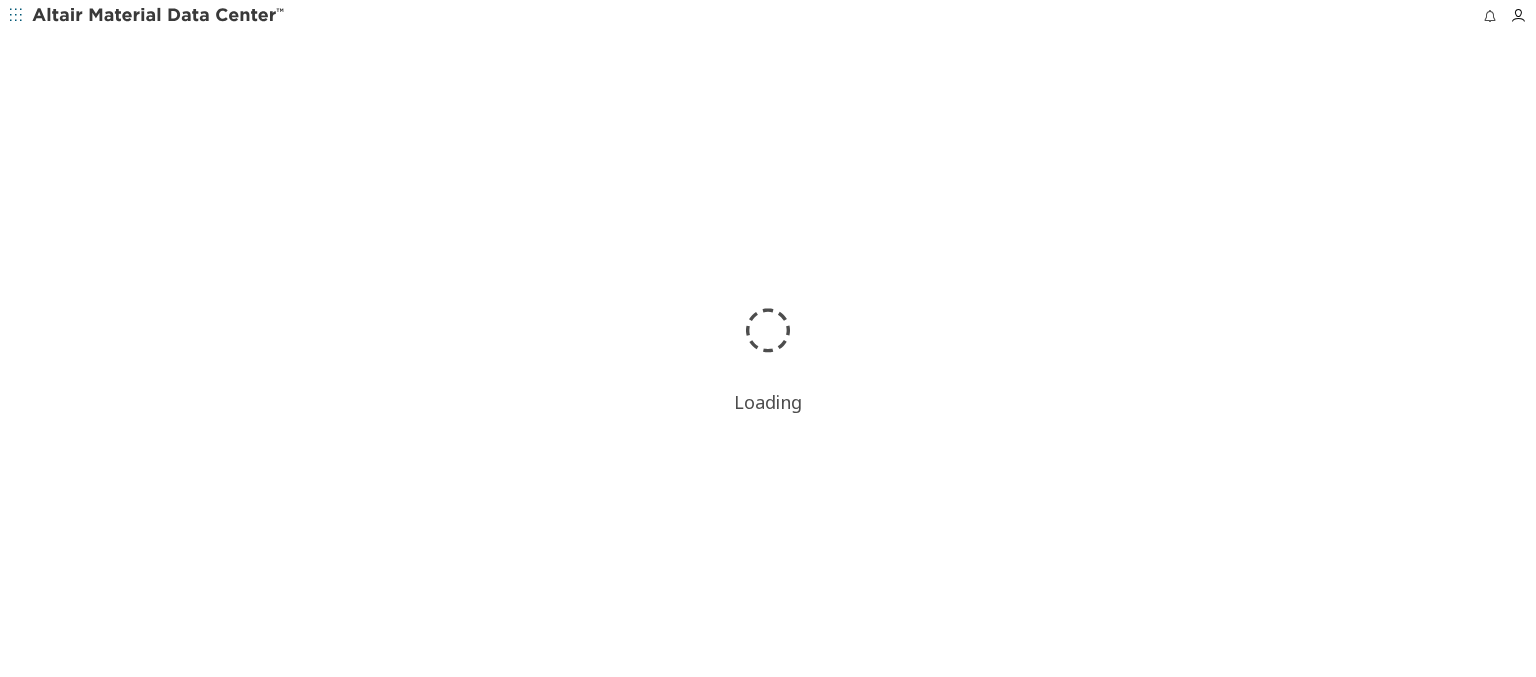 scroll, scrollTop: 0, scrollLeft: 0, axis: both 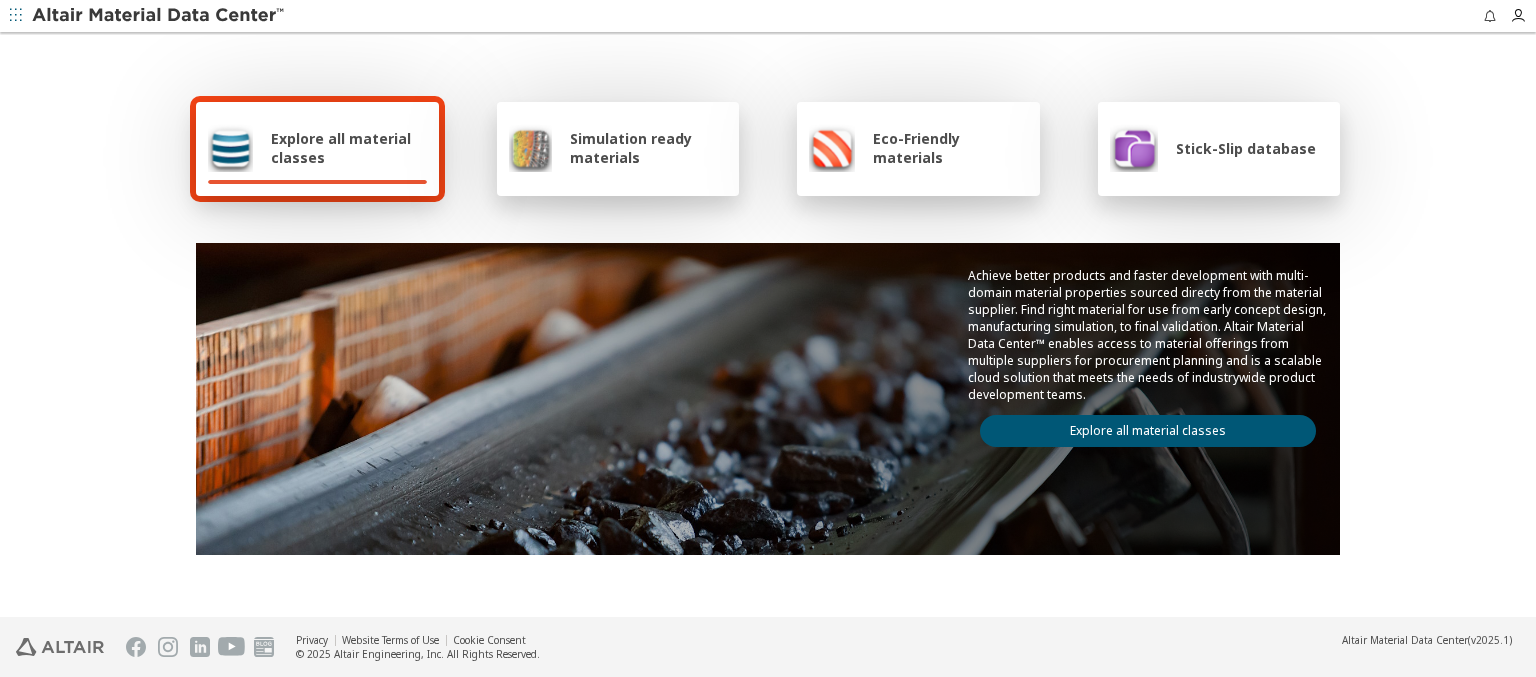 click on "Explore all material classes" at bounding box center (349, 148) 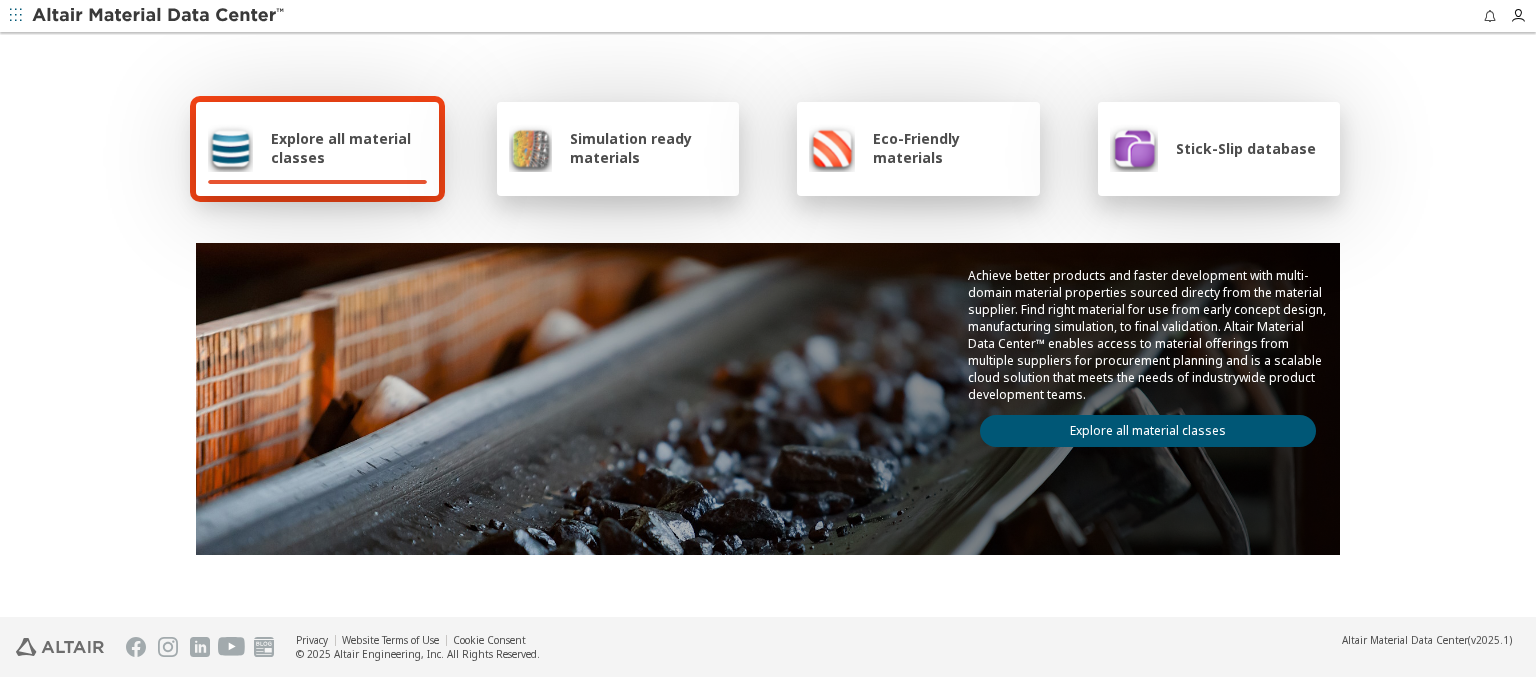 click on "Explore all material classes" at bounding box center [1148, 431] 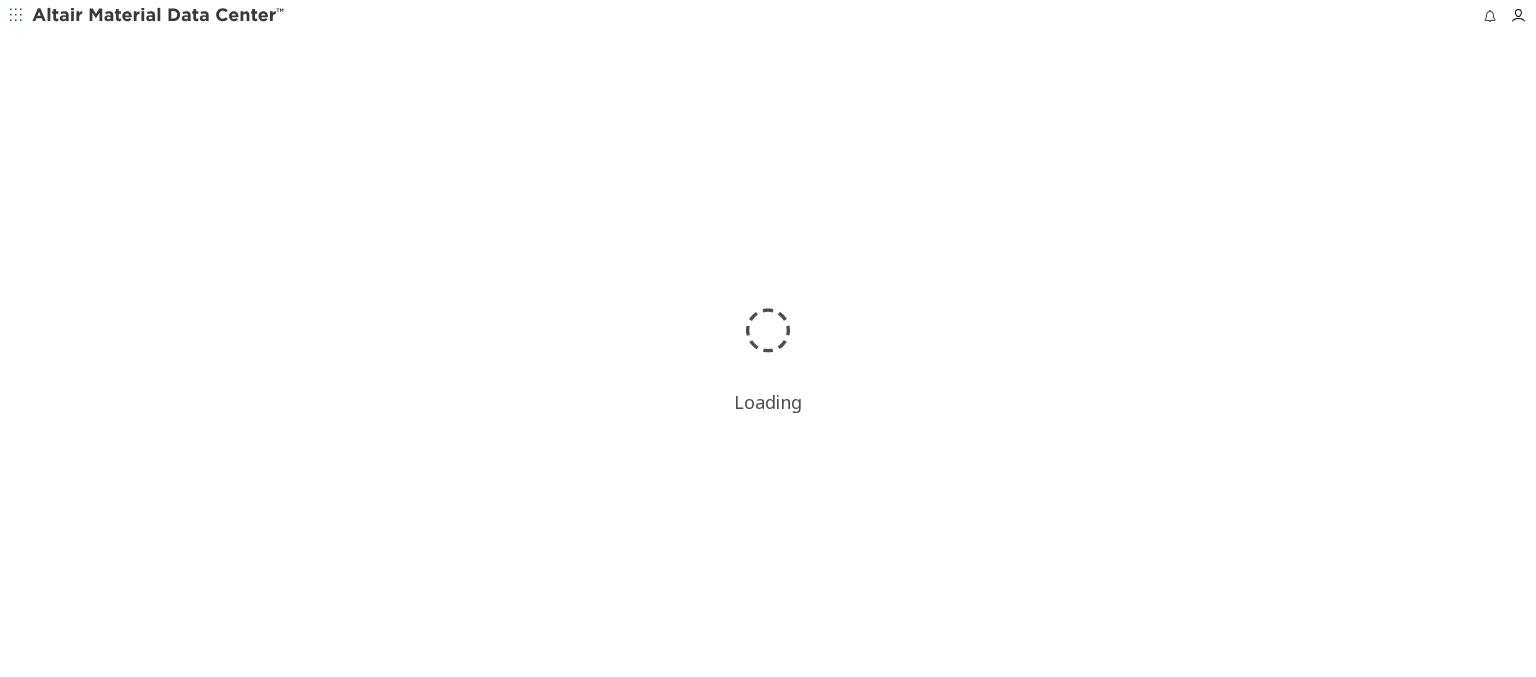 scroll, scrollTop: 0, scrollLeft: 0, axis: both 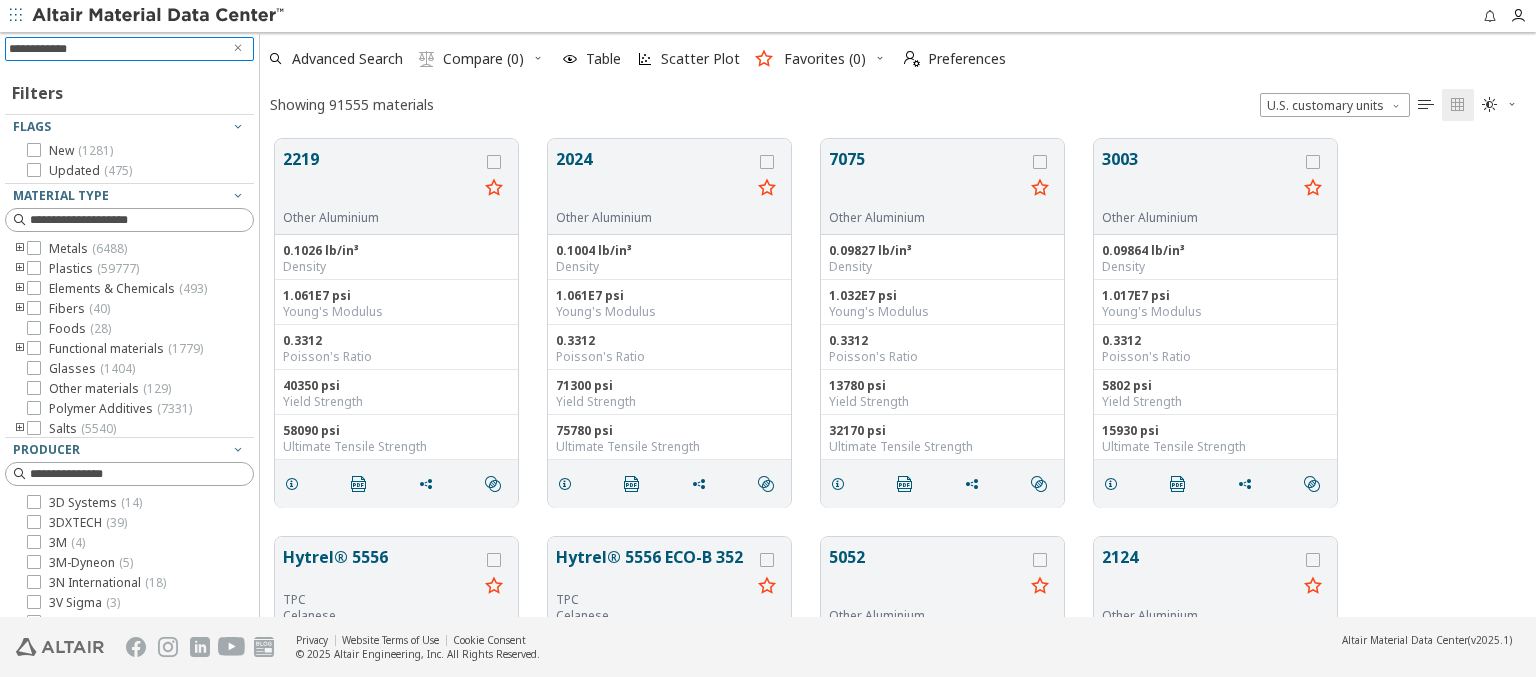 type on "*" 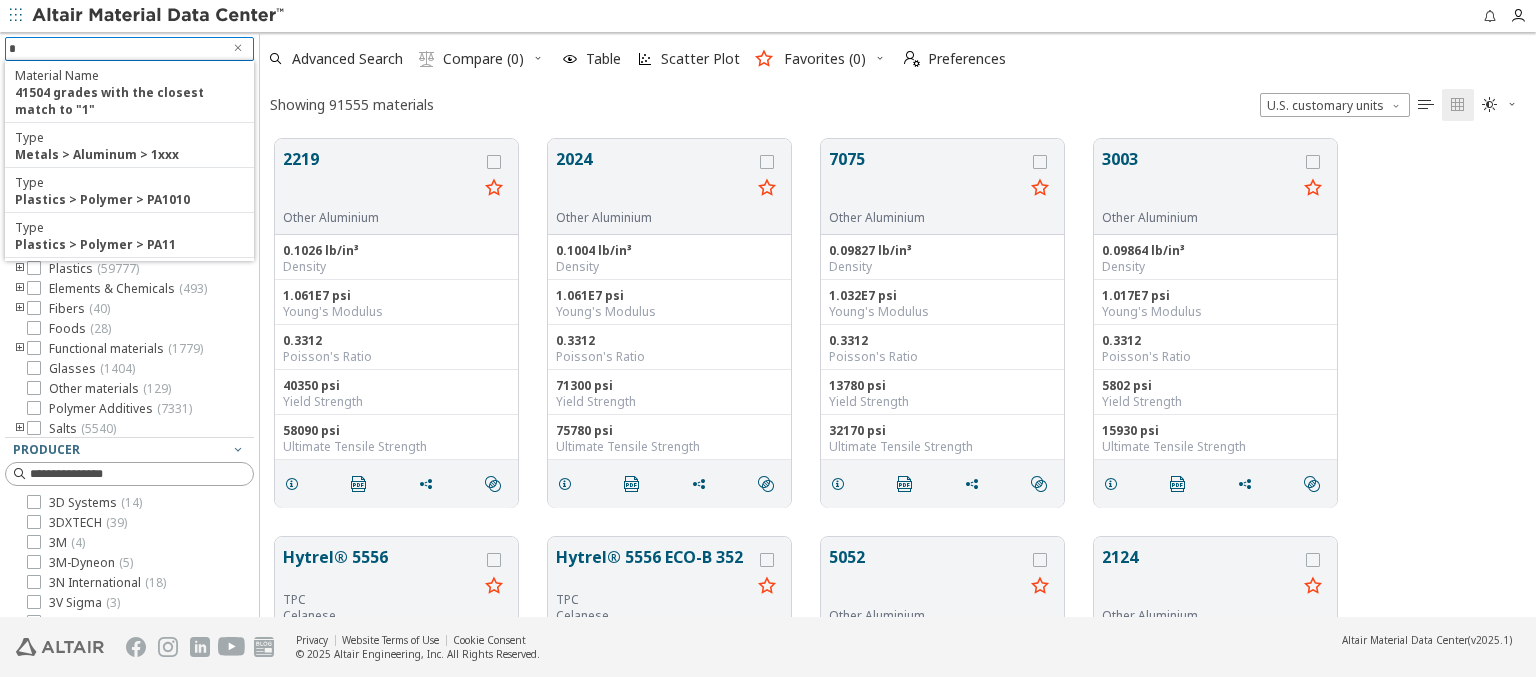 type 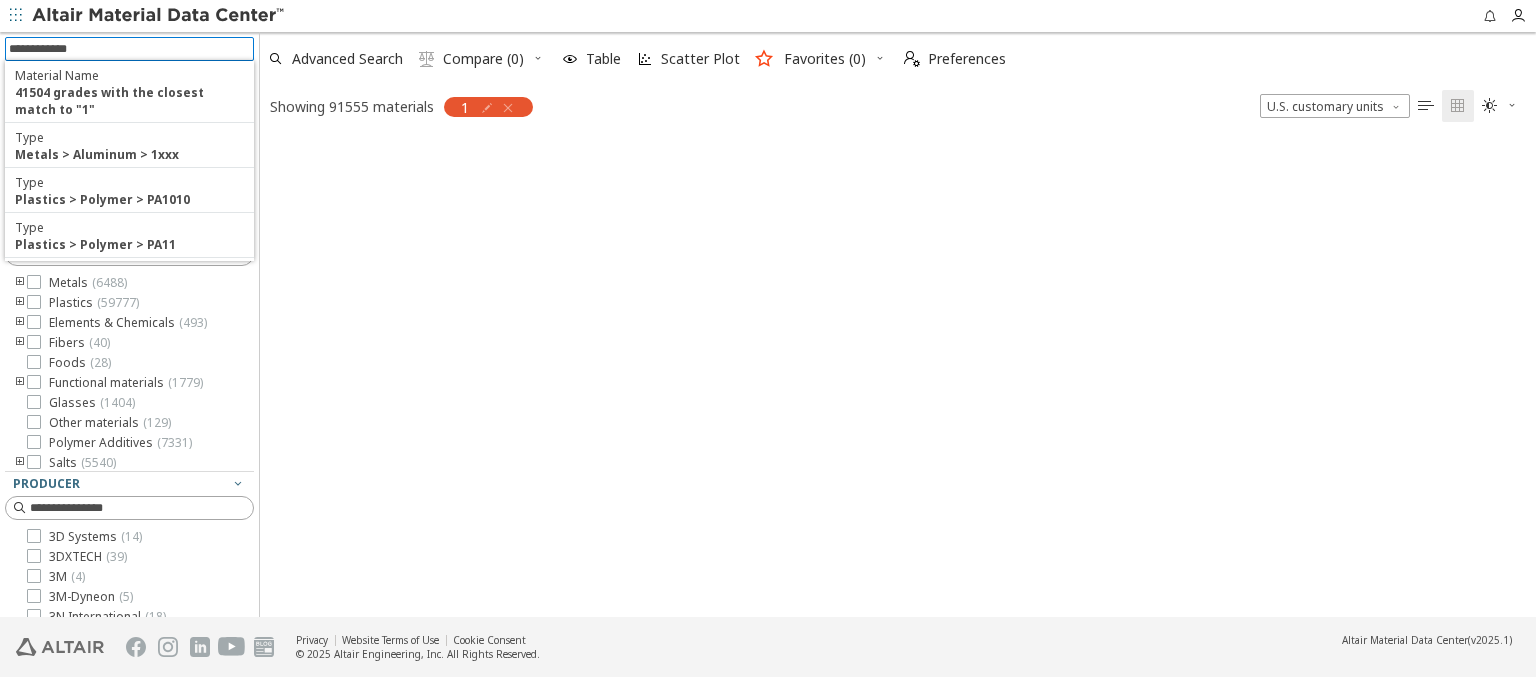 scroll, scrollTop: 475, scrollLeft: 1260, axis: both 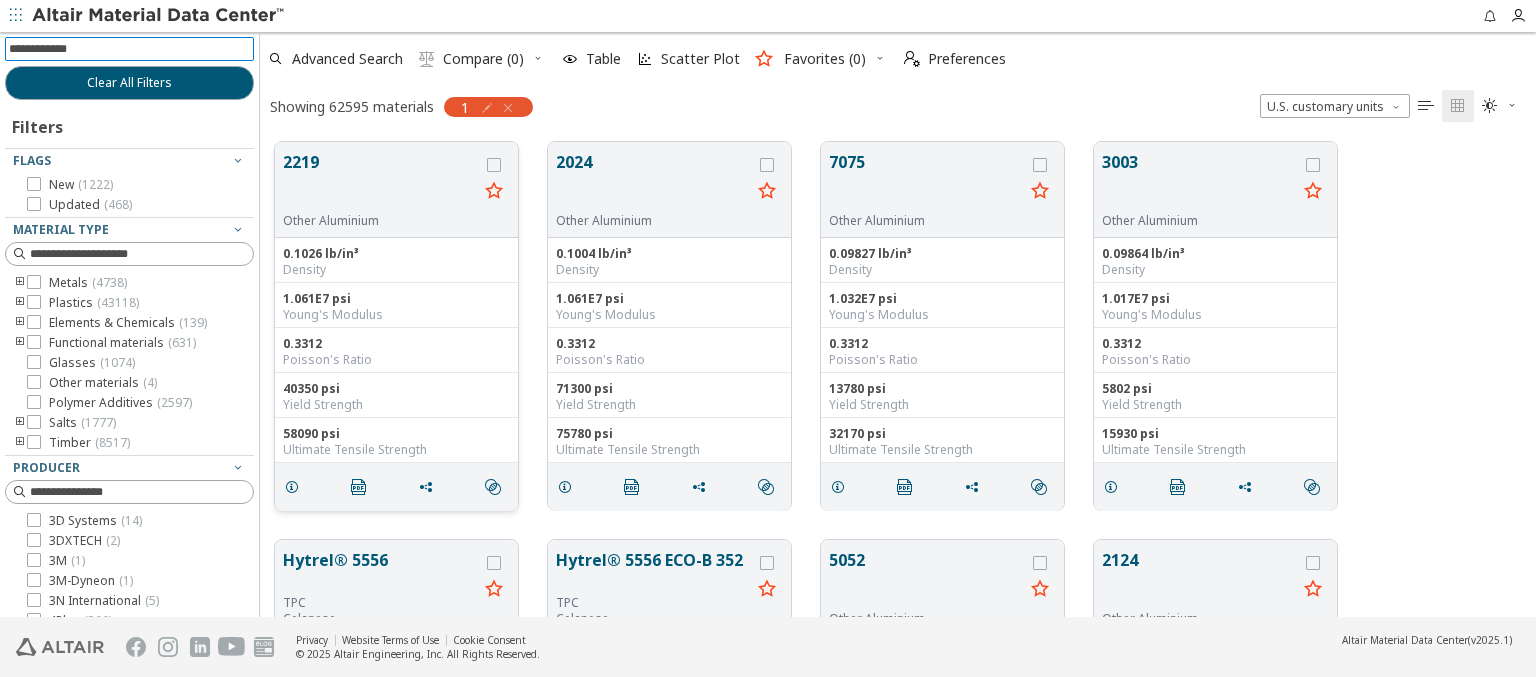 click on "2219" at bounding box center (380, 181) 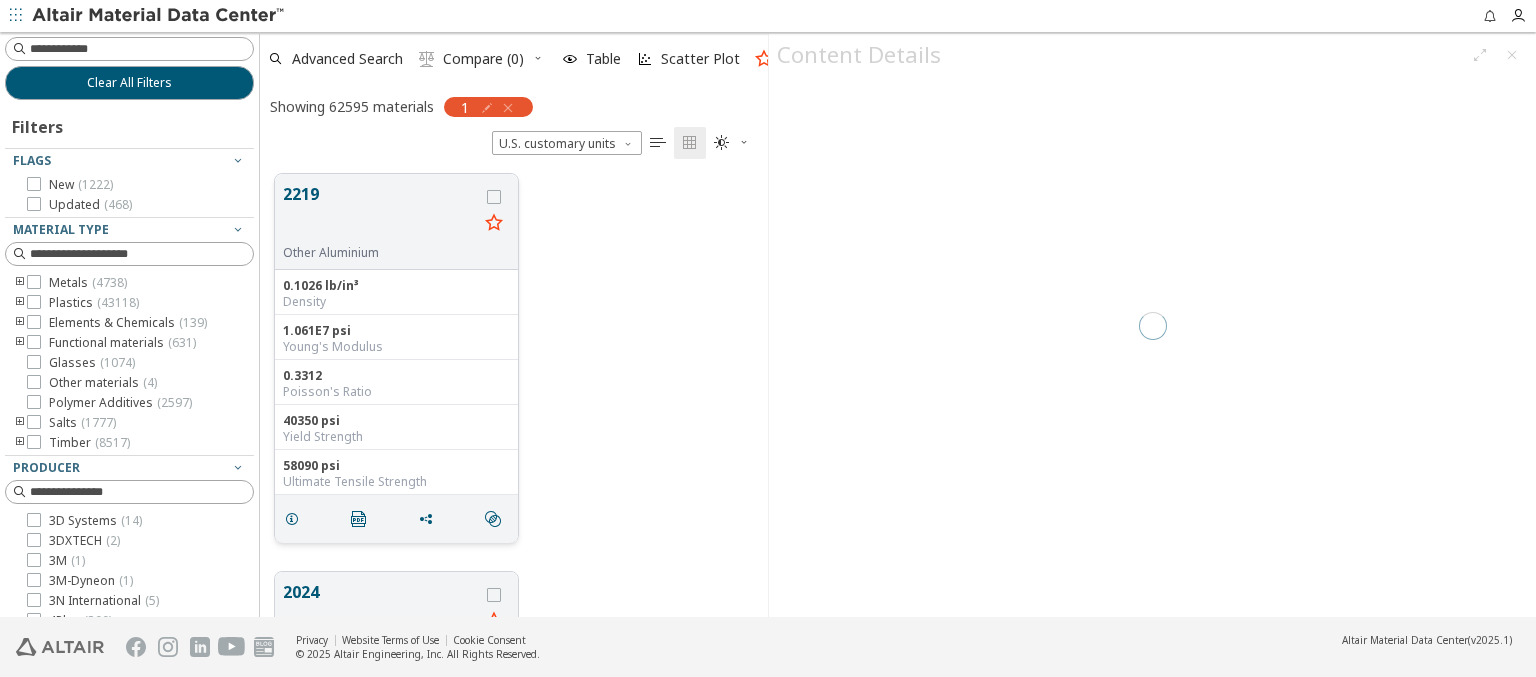 scroll, scrollTop: 443, scrollLeft: 492, axis: both 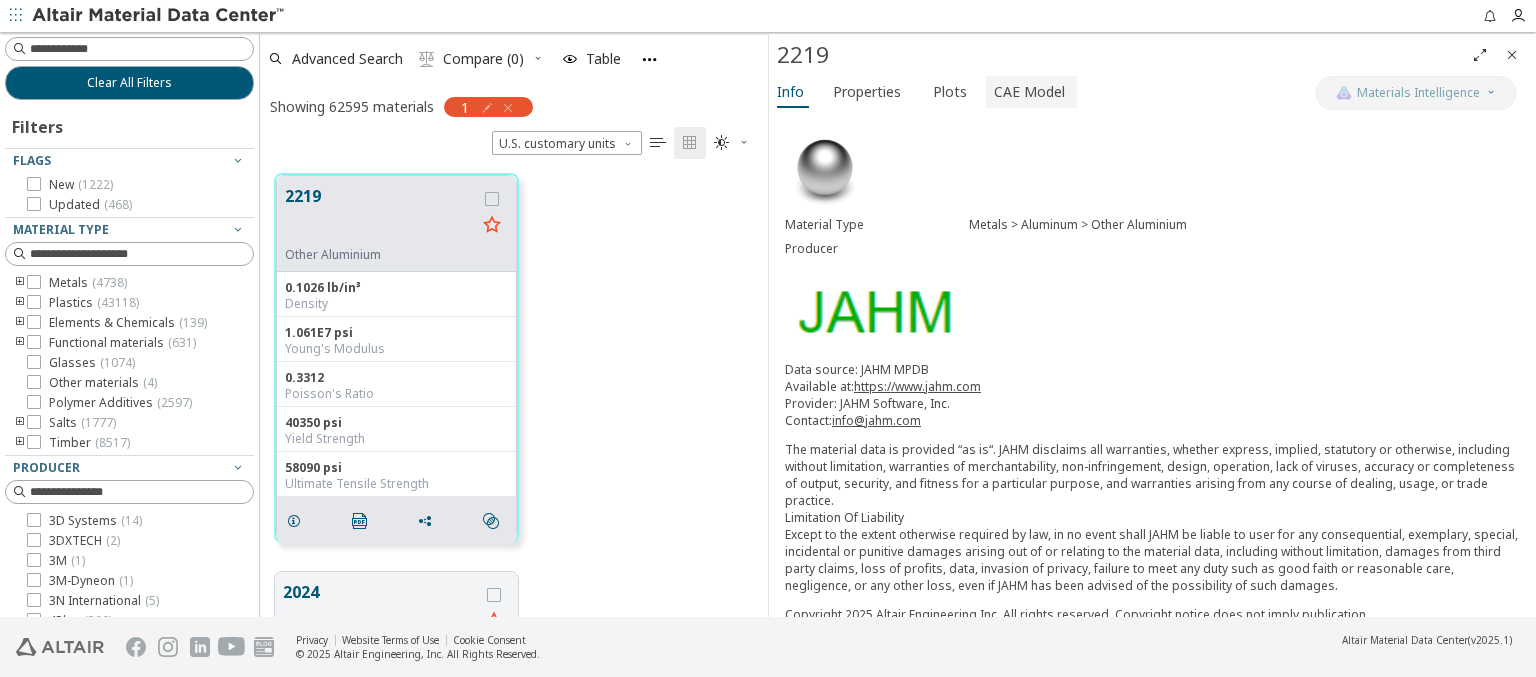 click on "CAE Model" at bounding box center (1029, 92) 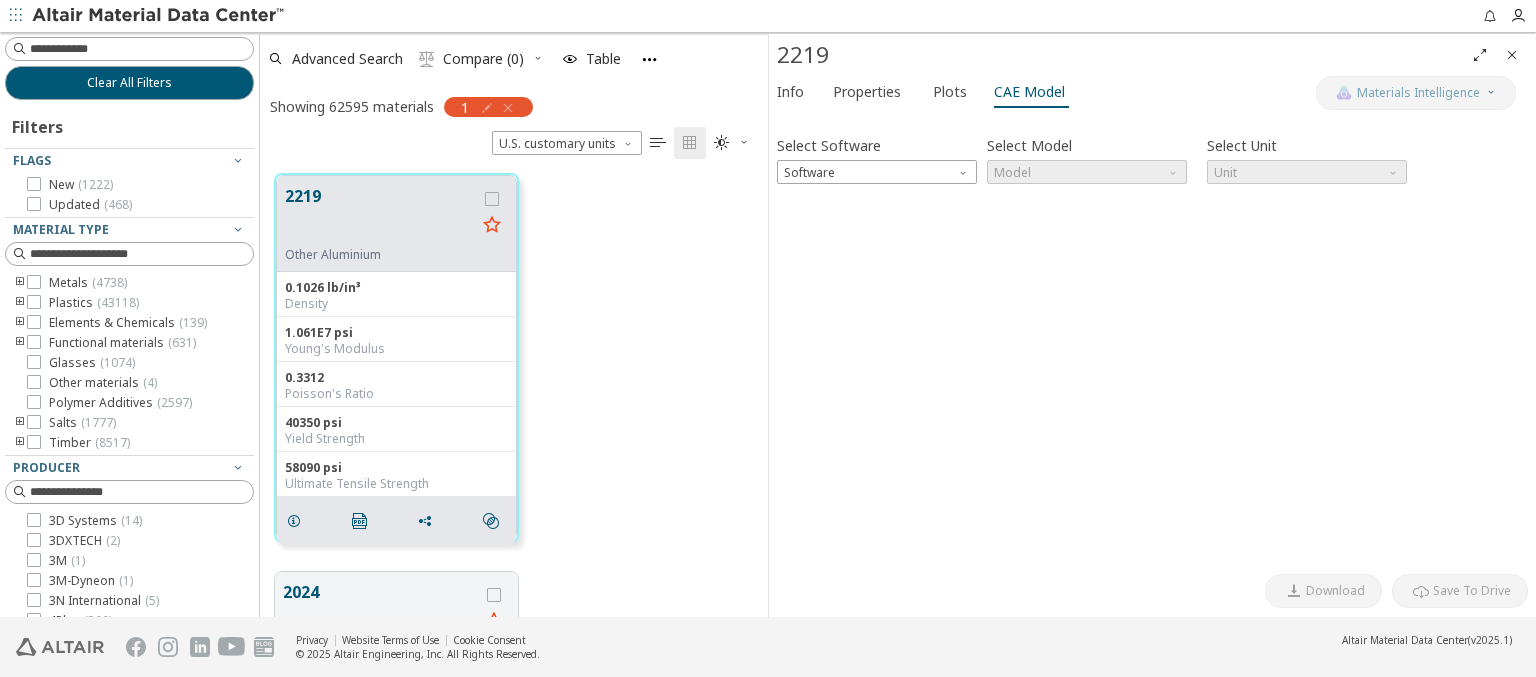 click at bounding box center [159, 16] 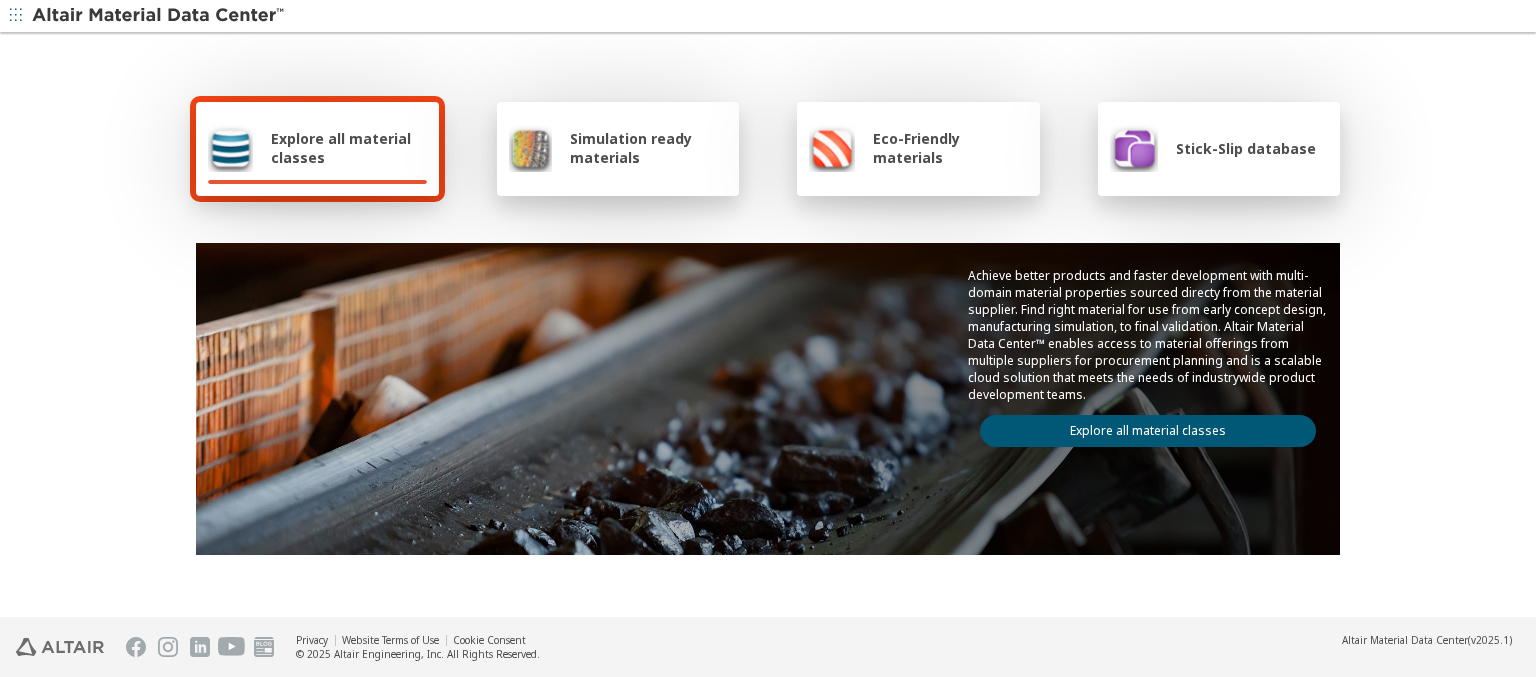 click at bounding box center (159, 16) 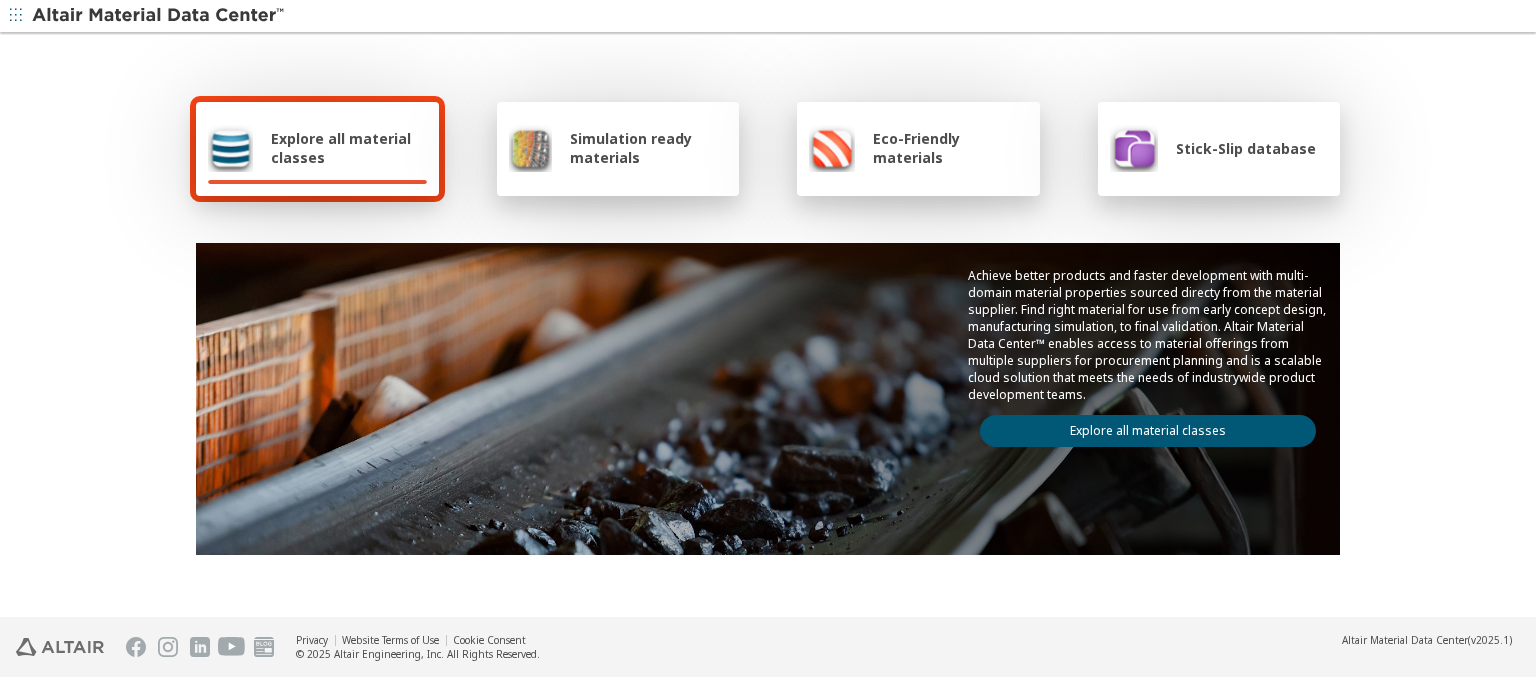click on "Explore all material classes" at bounding box center [1148, 431] 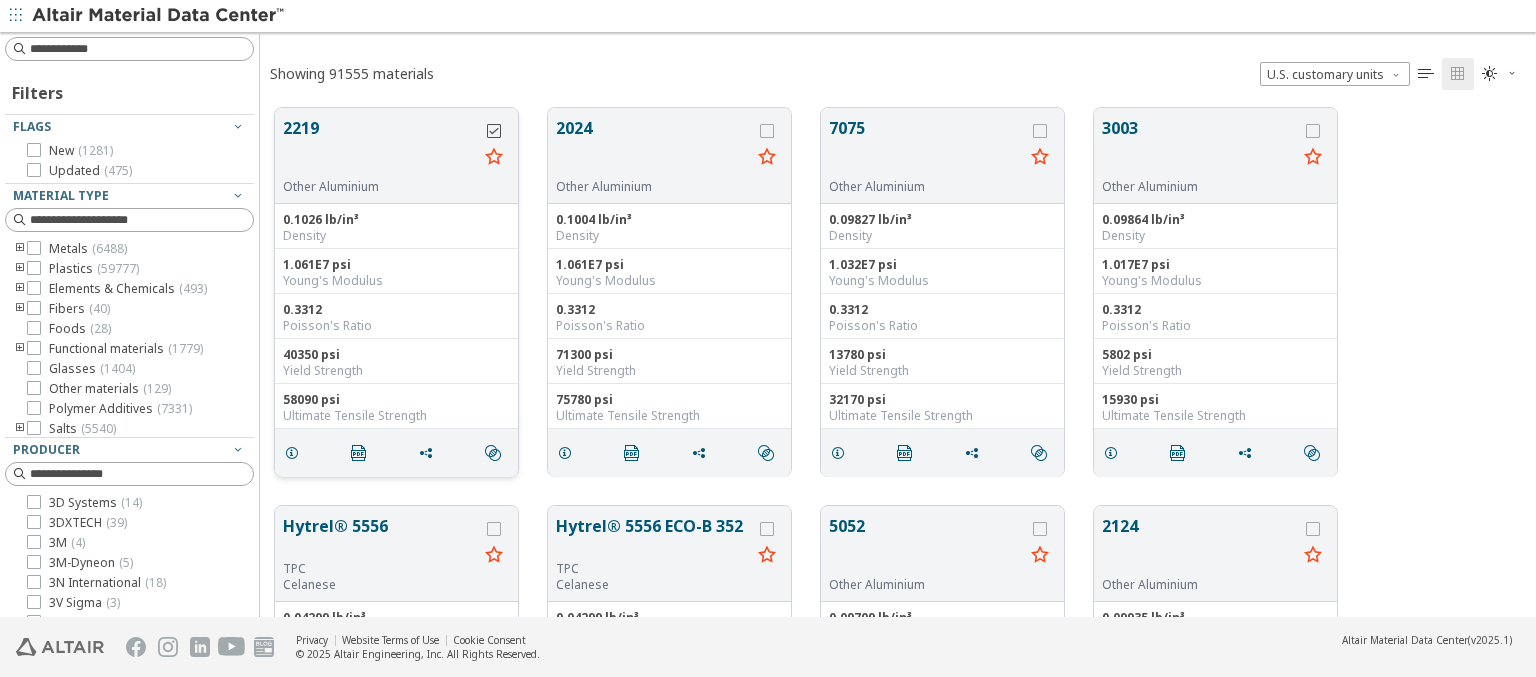 click at bounding box center [494, 131] 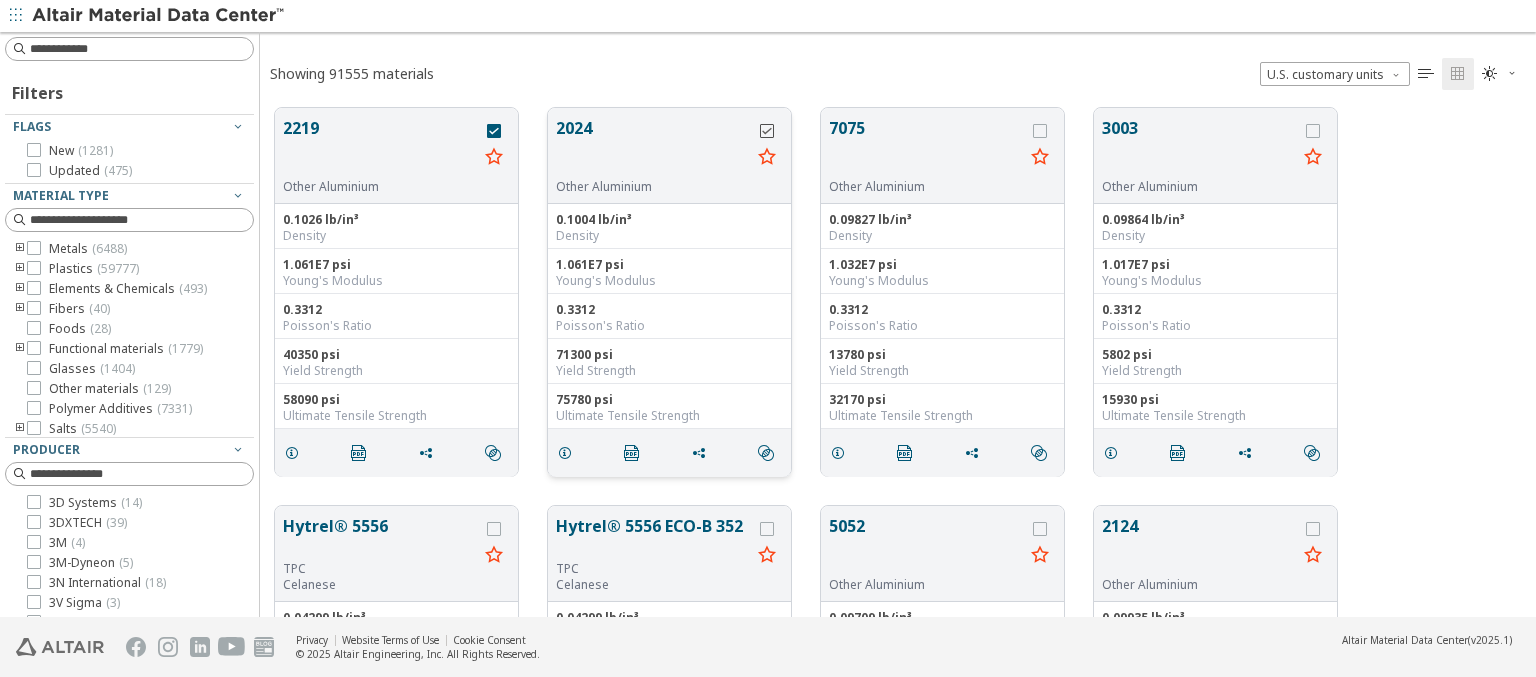 click at bounding box center (767, 131) 